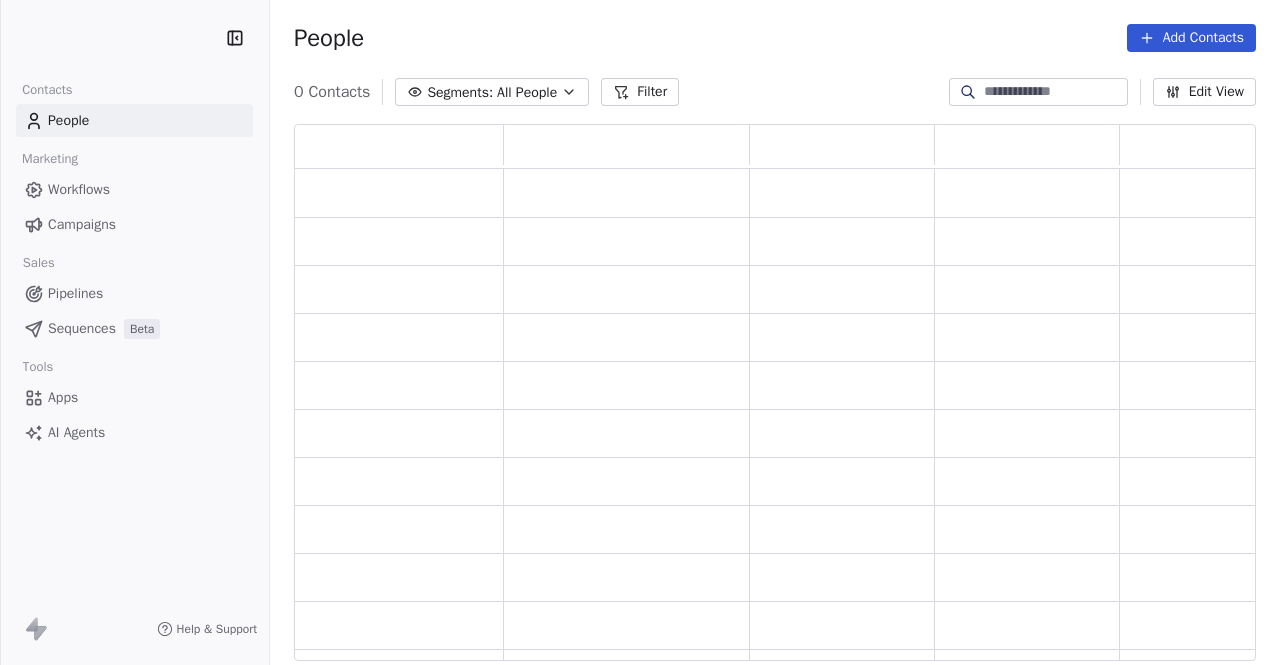 scroll, scrollTop: 0, scrollLeft: 0, axis: both 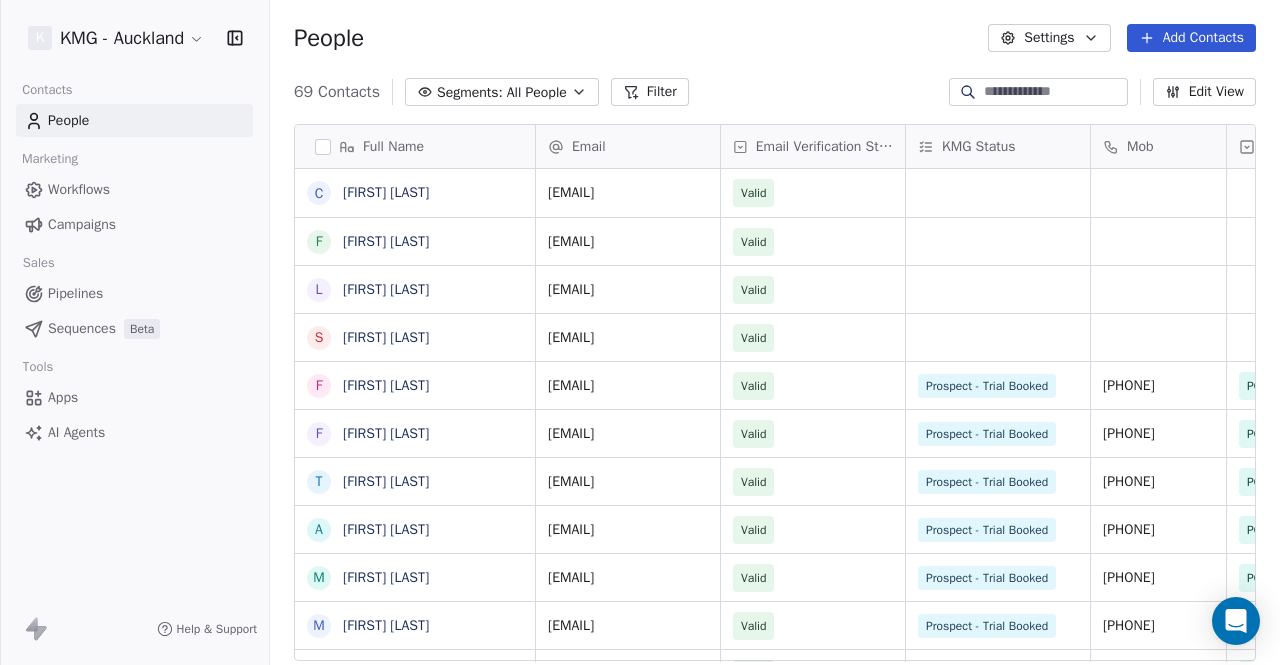 click on "Campaigns" at bounding box center [82, 224] 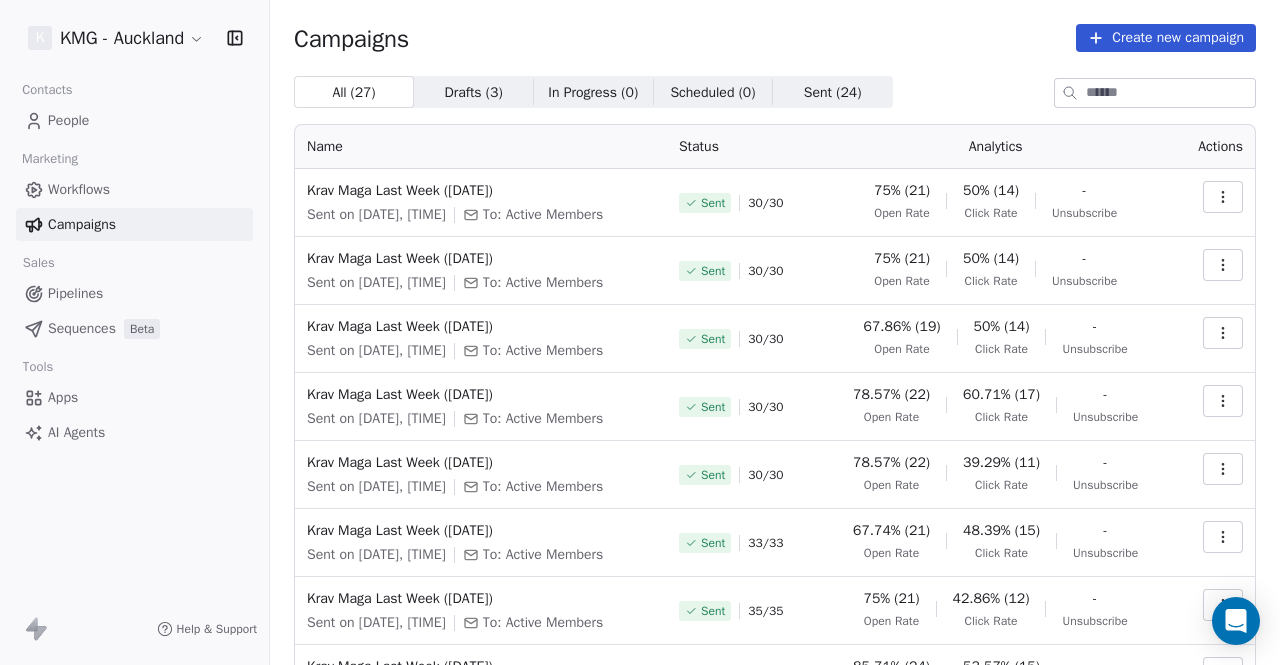 click 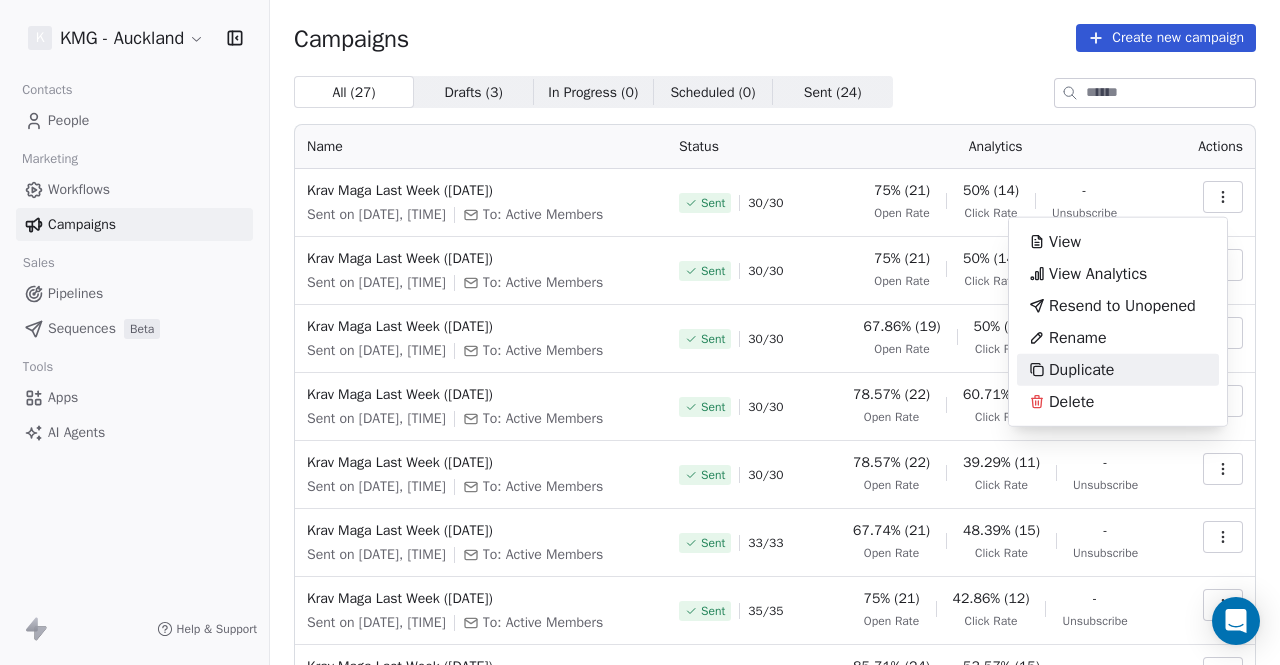 click on "Duplicate" at bounding box center (1081, 370) 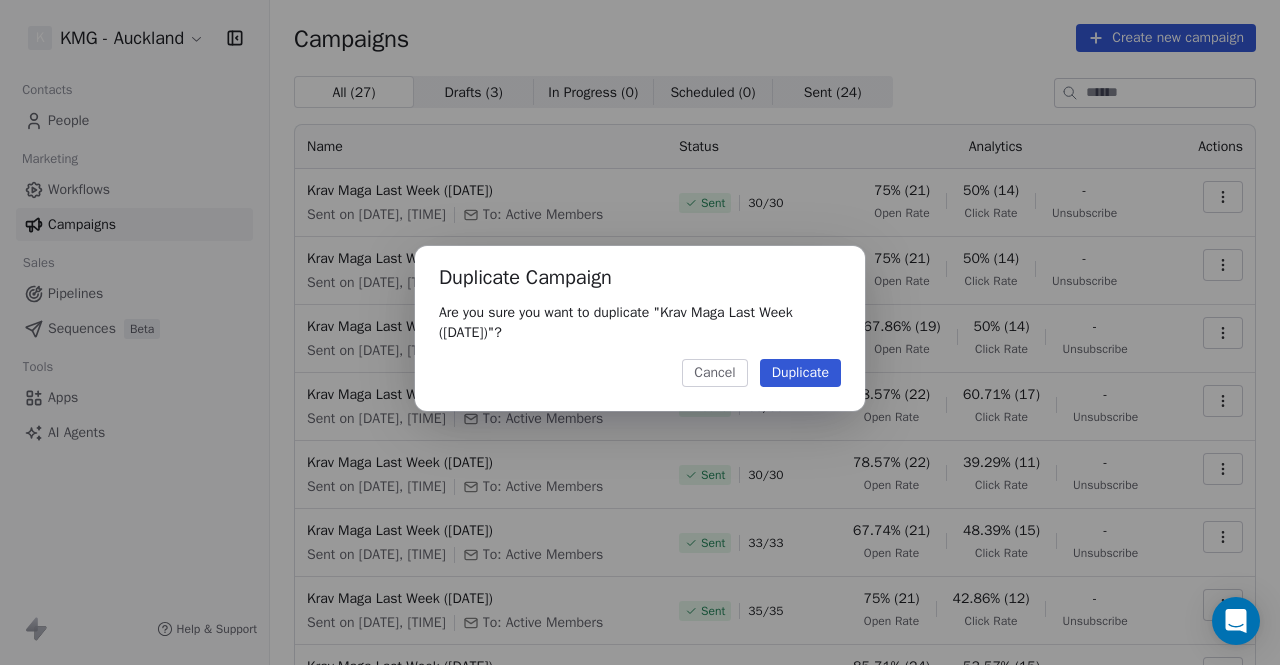 click on "Duplicate" at bounding box center (800, 373) 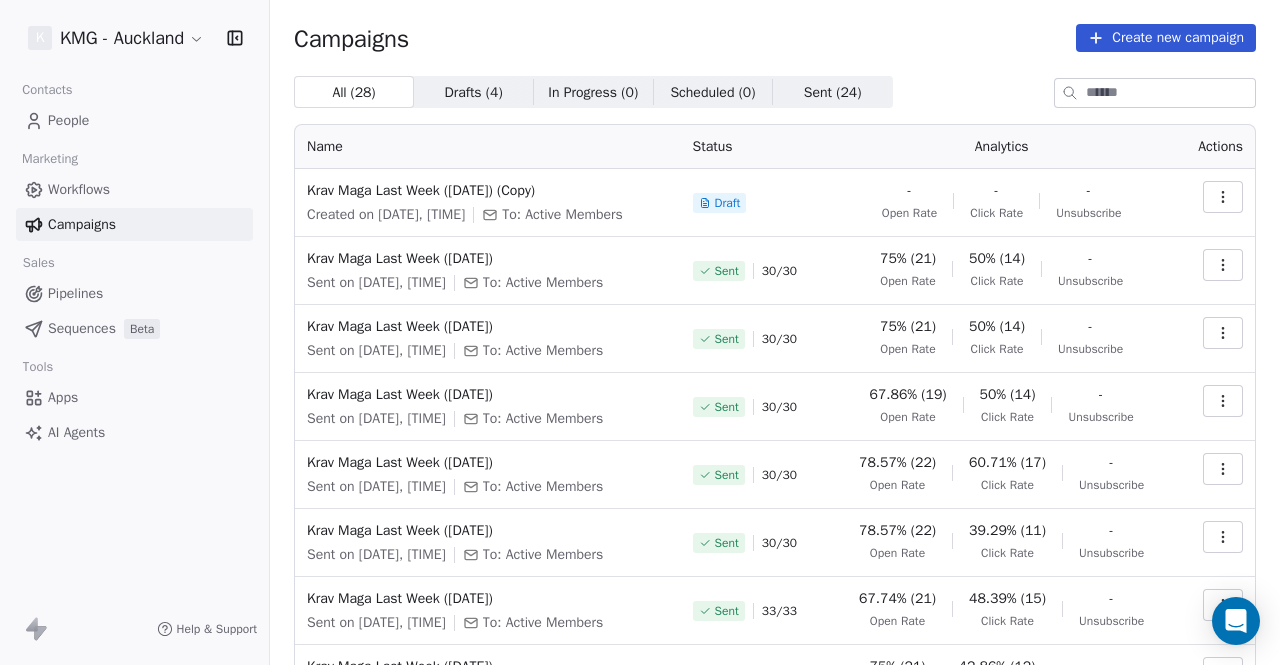 click 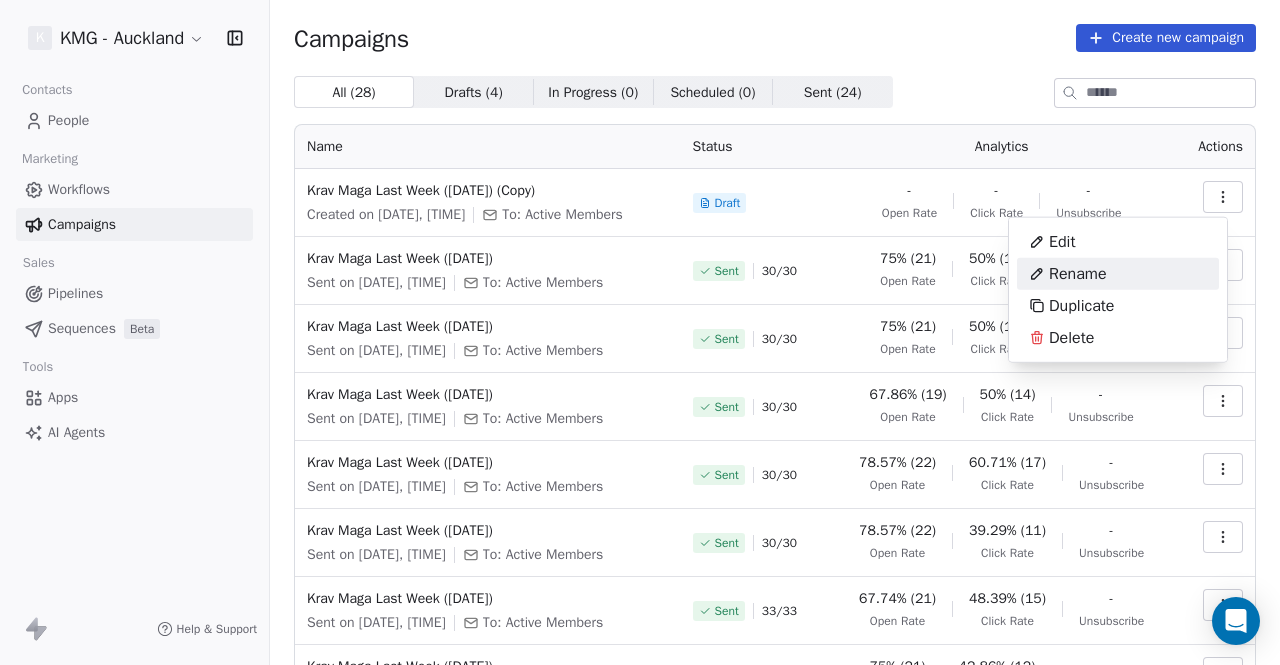 click on "Rename" at bounding box center (1078, 274) 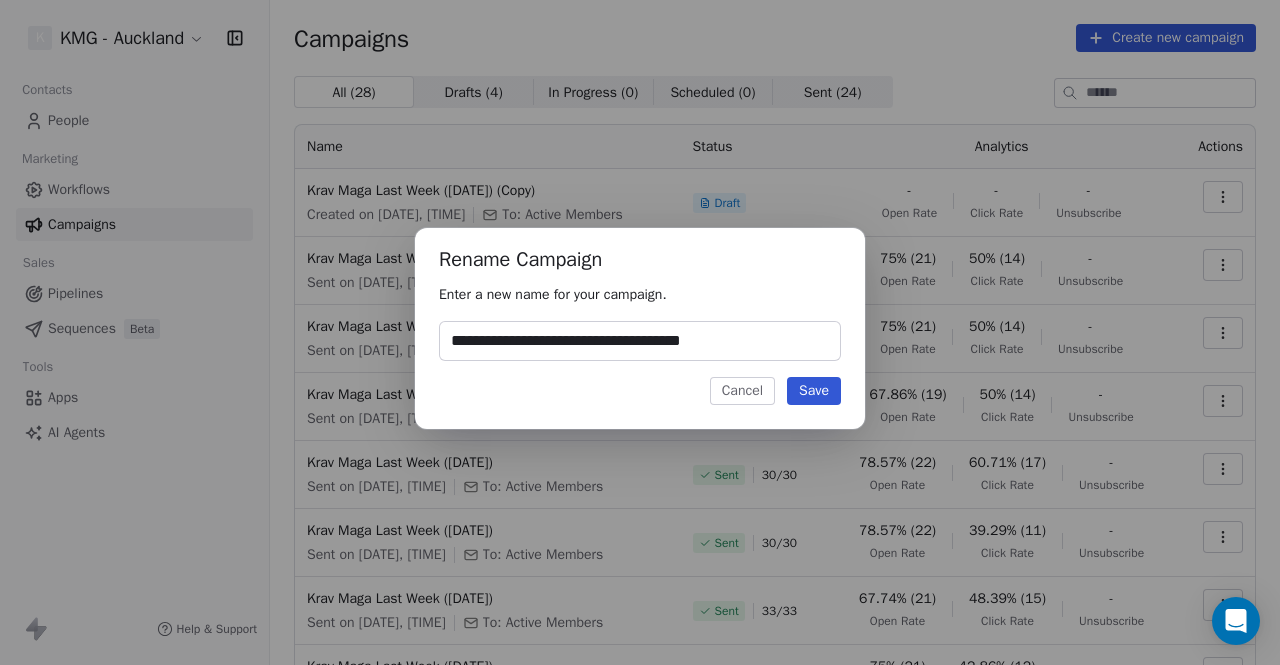 click on "**********" at bounding box center [640, 341] 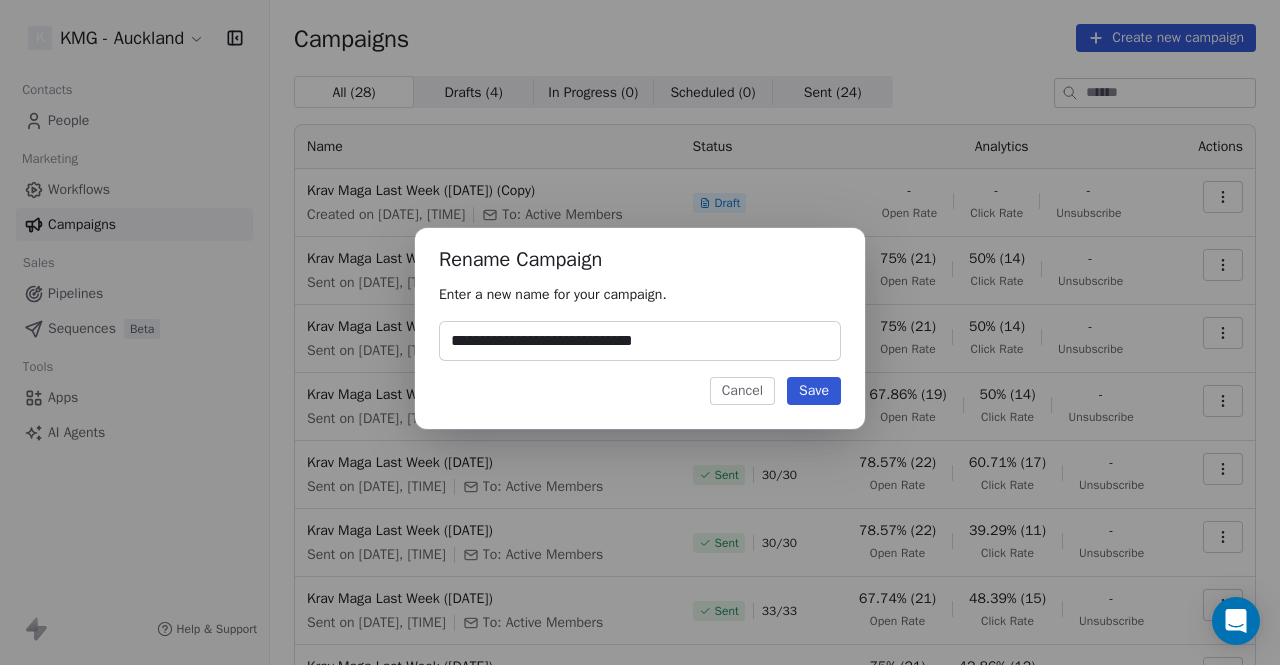 type on "**********" 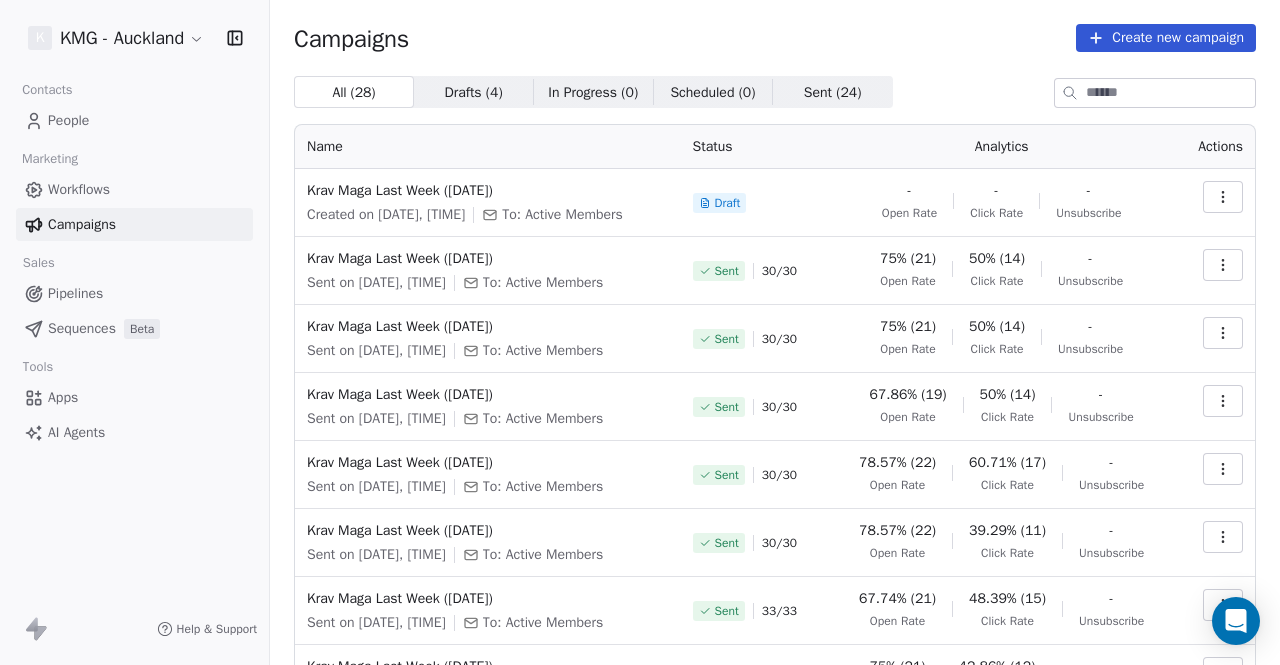 click 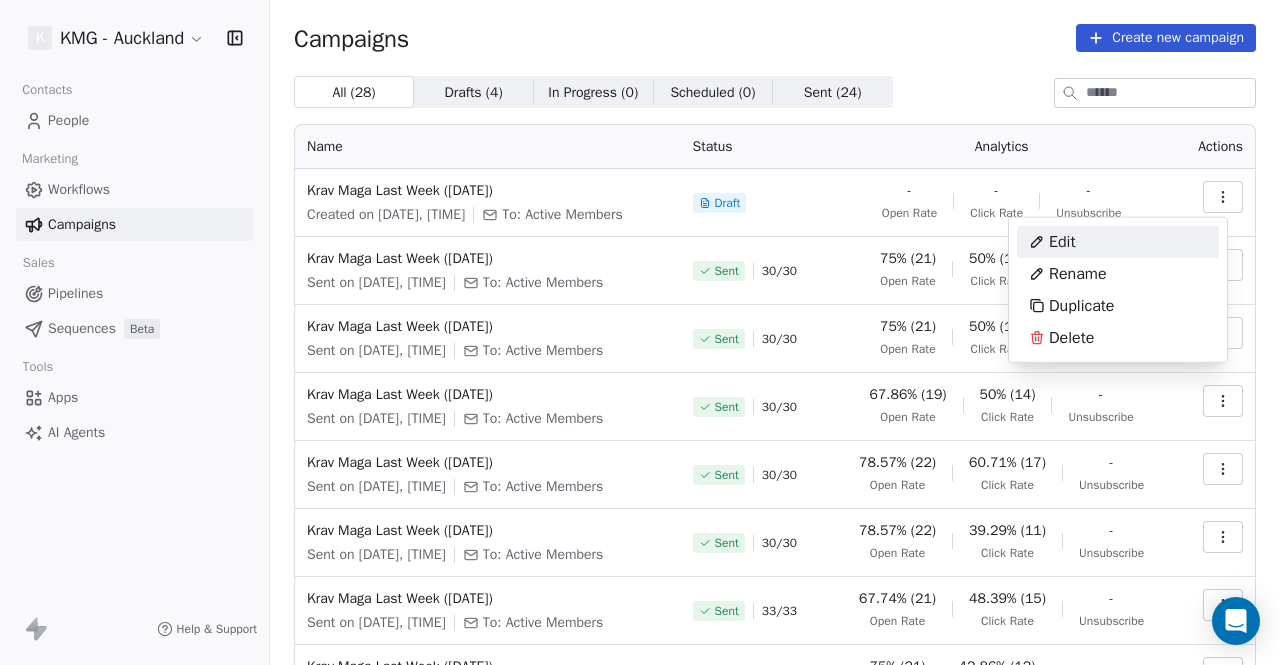 click on "Edit" at bounding box center [1052, 242] 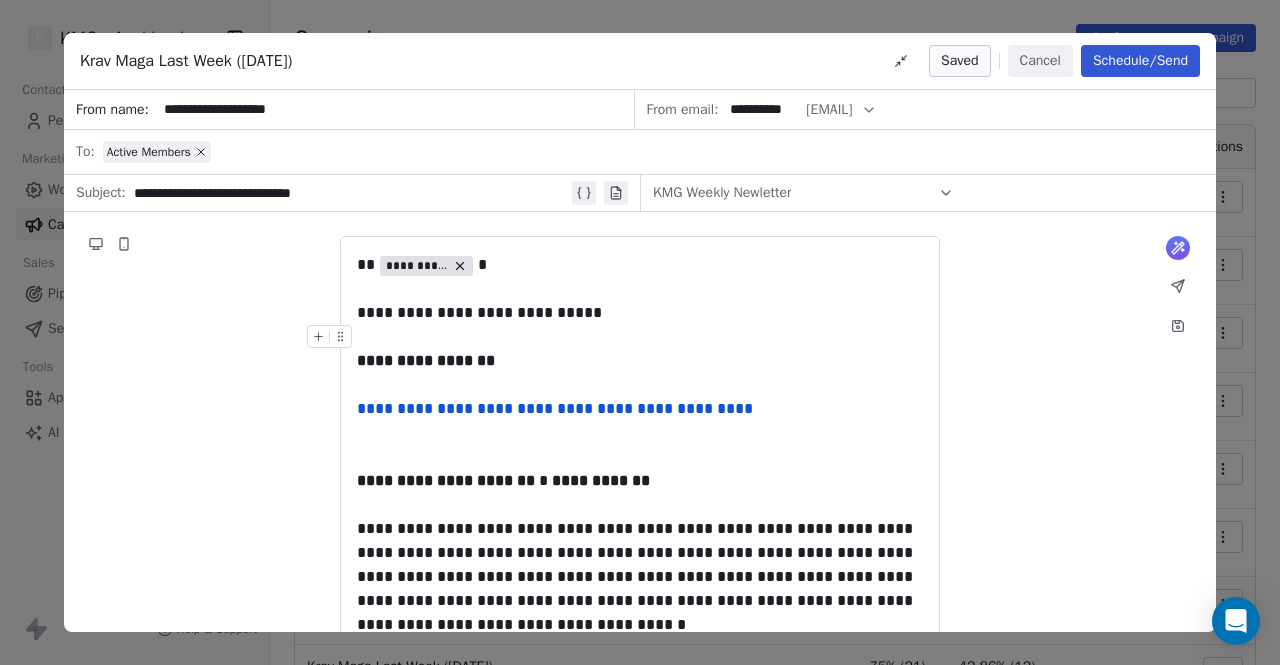 click at bounding box center [640, 337] 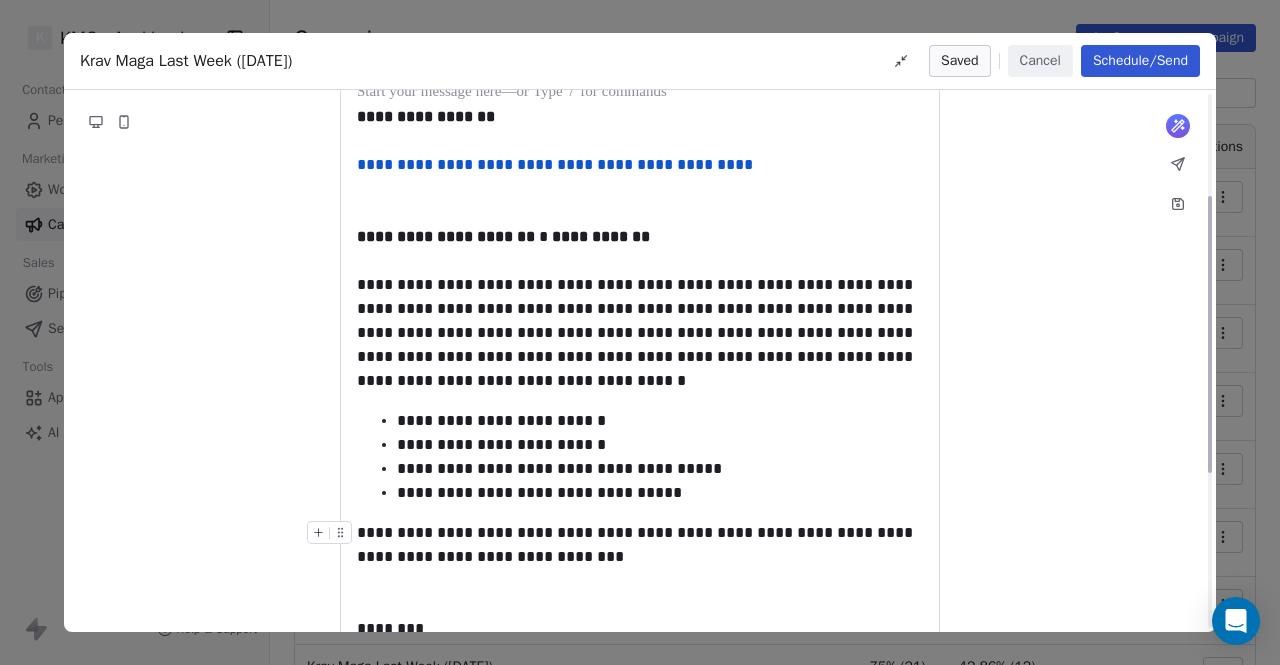 scroll, scrollTop: 200, scrollLeft: 0, axis: vertical 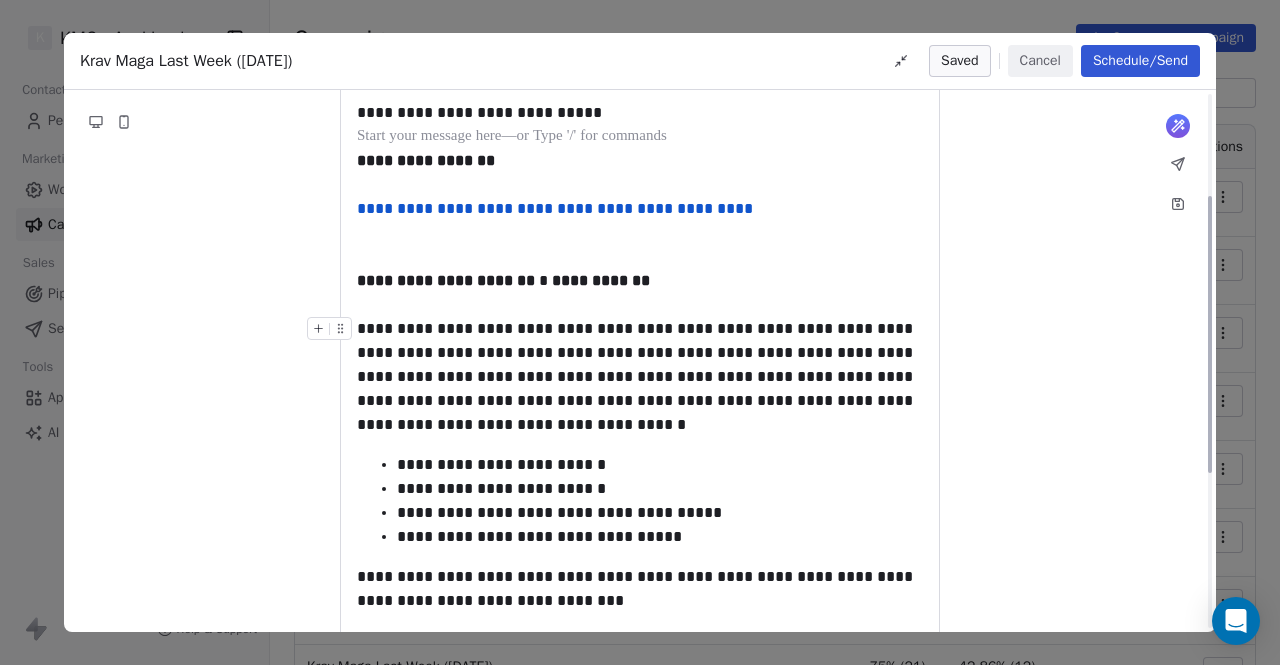 click on "**********" at bounding box center [640, 377] 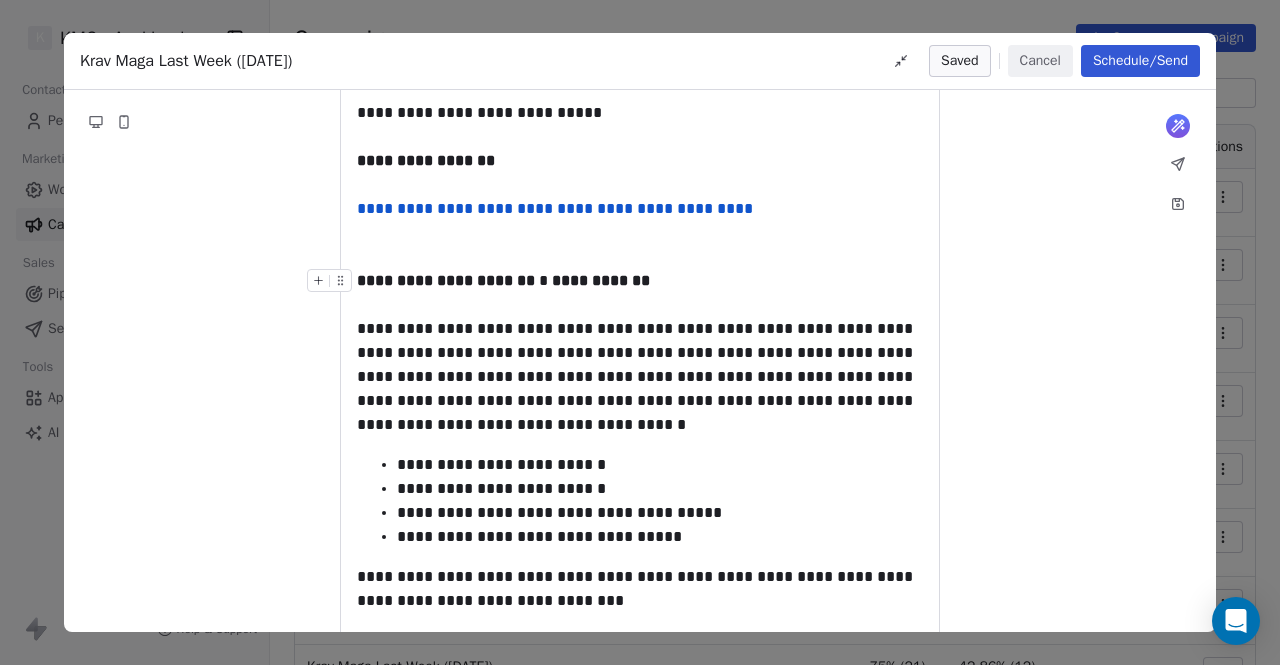 click on "**********" at bounding box center (446, 280) 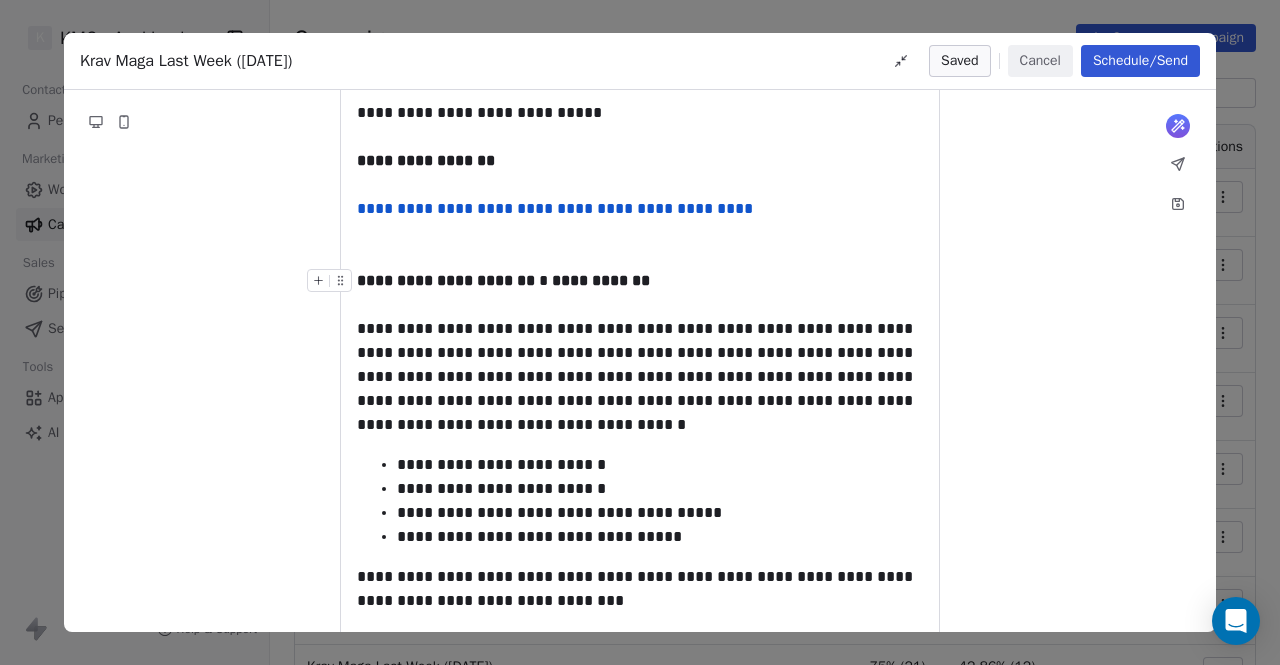 type 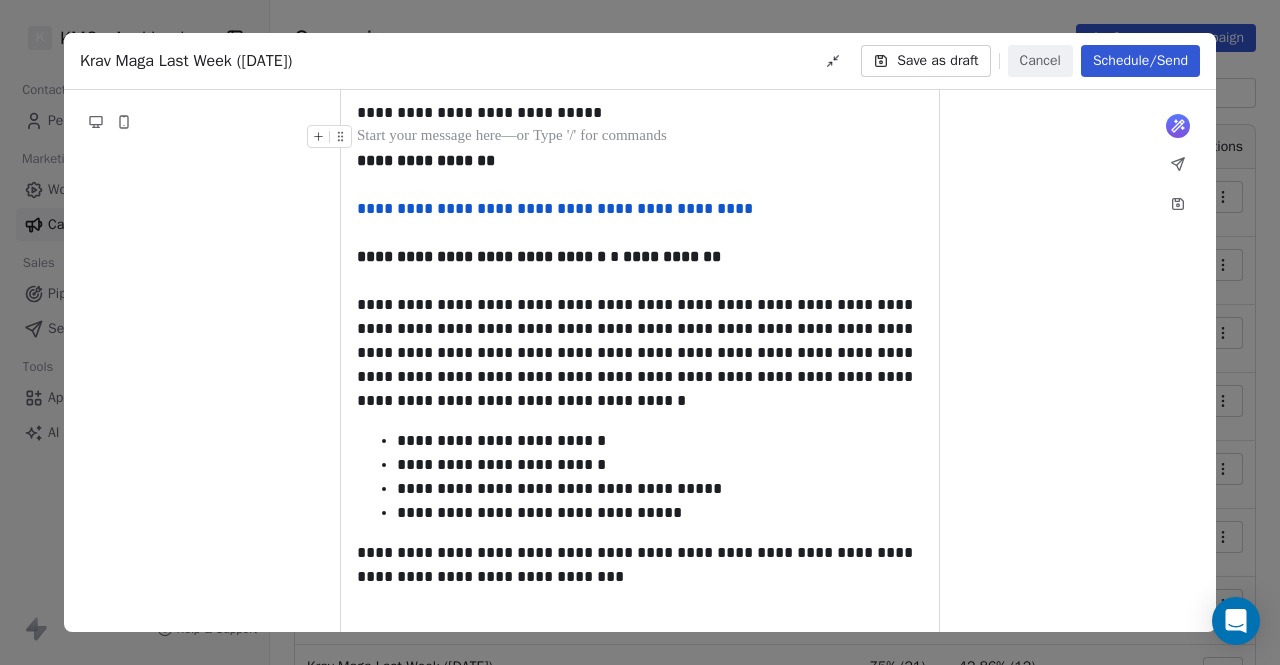 click at bounding box center (640, 137) 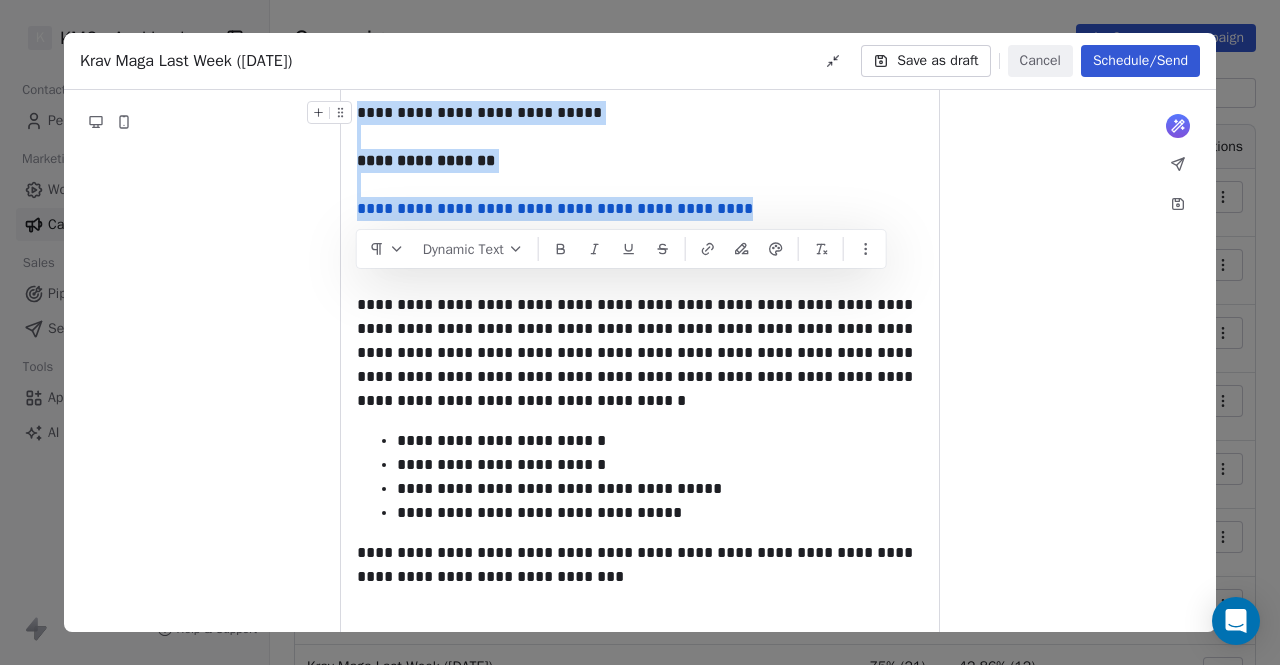 drag, startPoint x: 742, startPoint y: 201, endPoint x: 361, endPoint y: 110, distance: 391.71674 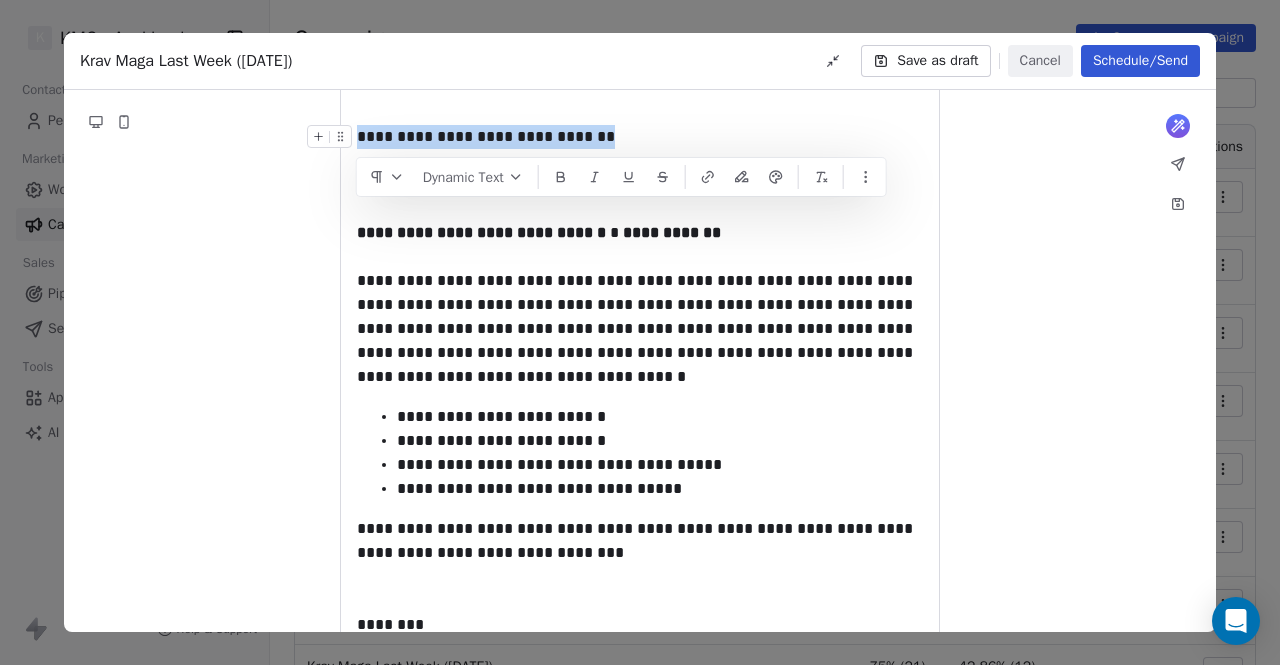 drag, startPoint x: 626, startPoint y: 135, endPoint x: 353, endPoint y: 135, distance: 273 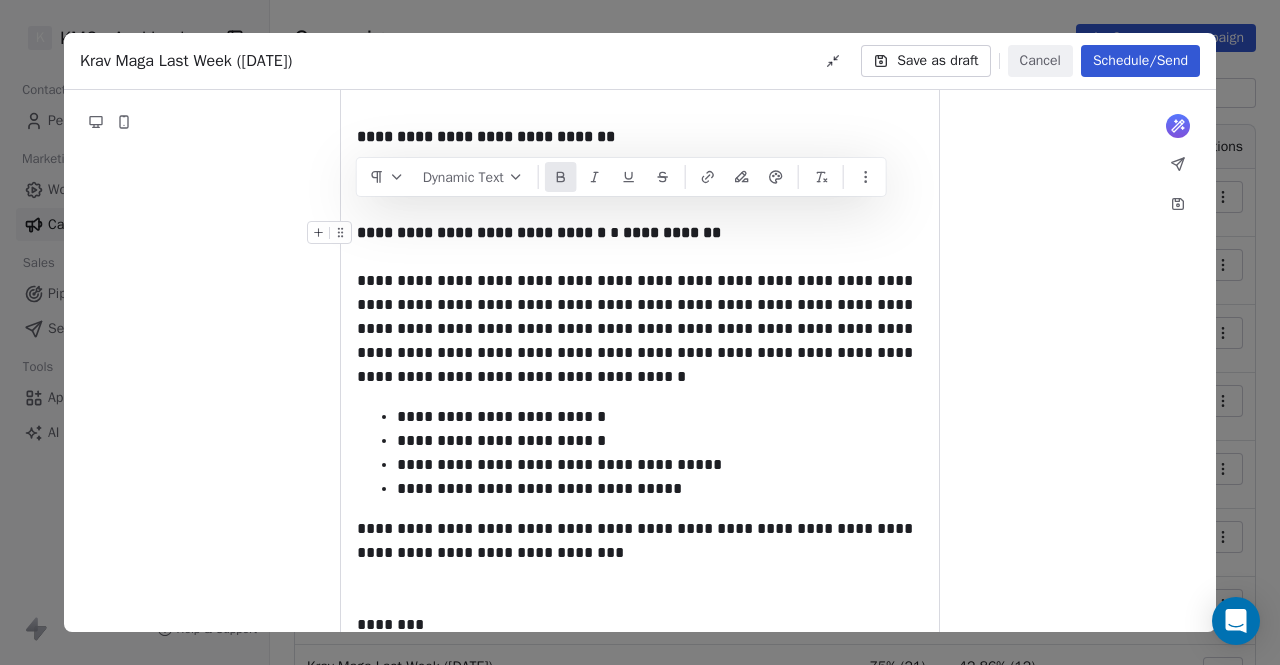 click on "**********" at bounding box center [481, 232] 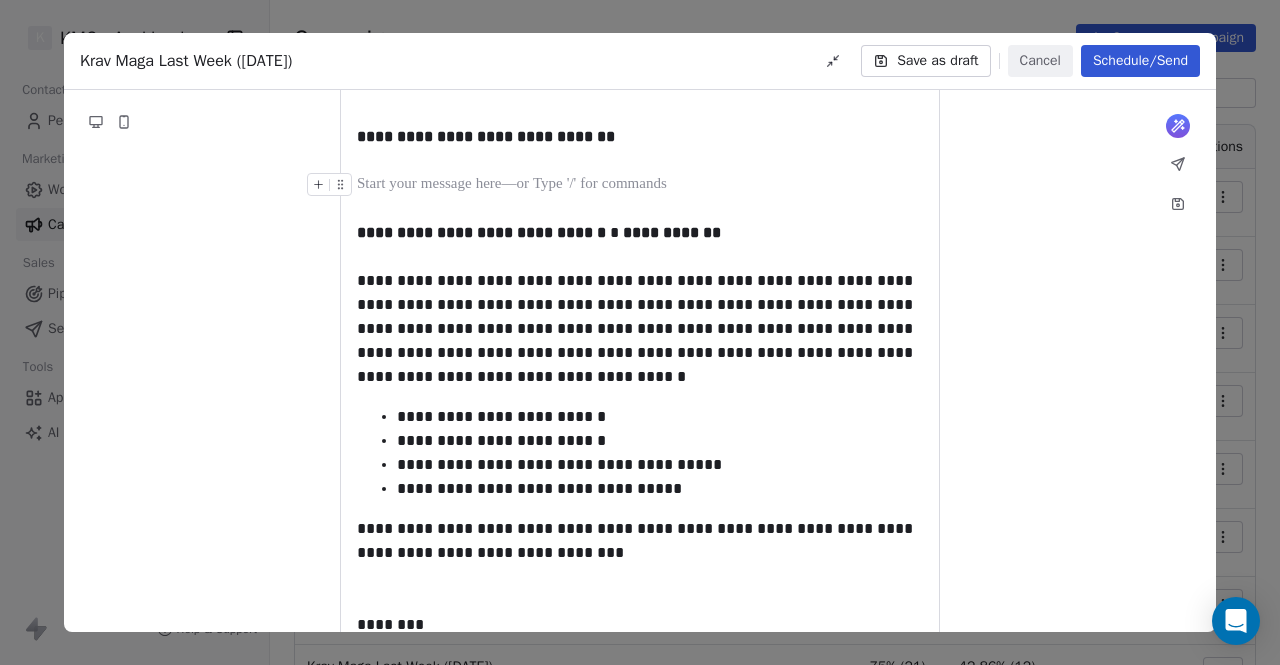 click at bounding box center (640, 185) 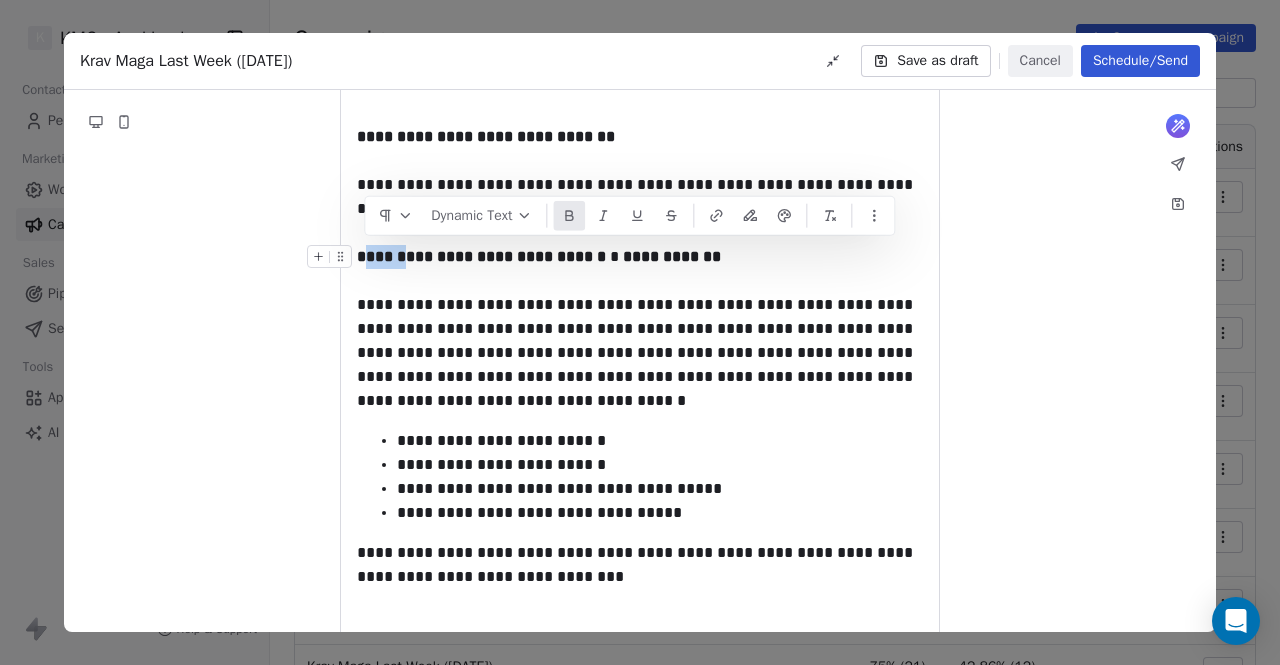 drag, startPoint x: 408, startPoint y: 254, endPoint x: 364, endPoint y: 255, distance: 44.011364 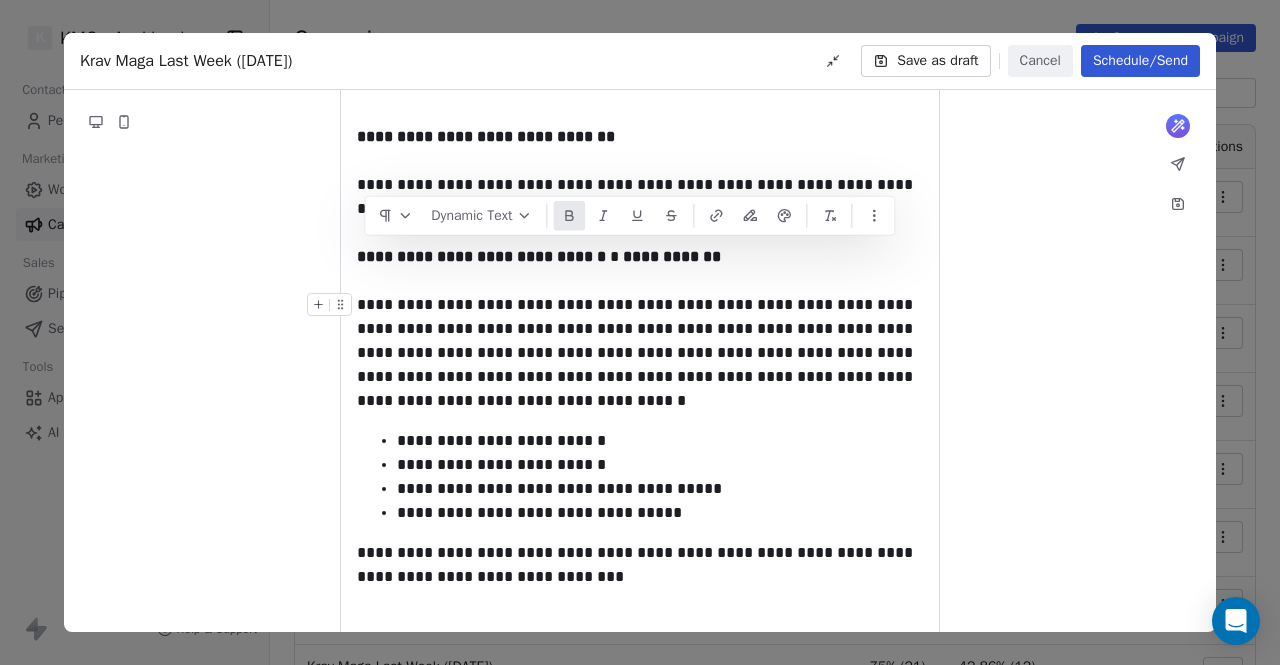 click on "**********" at bounding box center (640, 353) 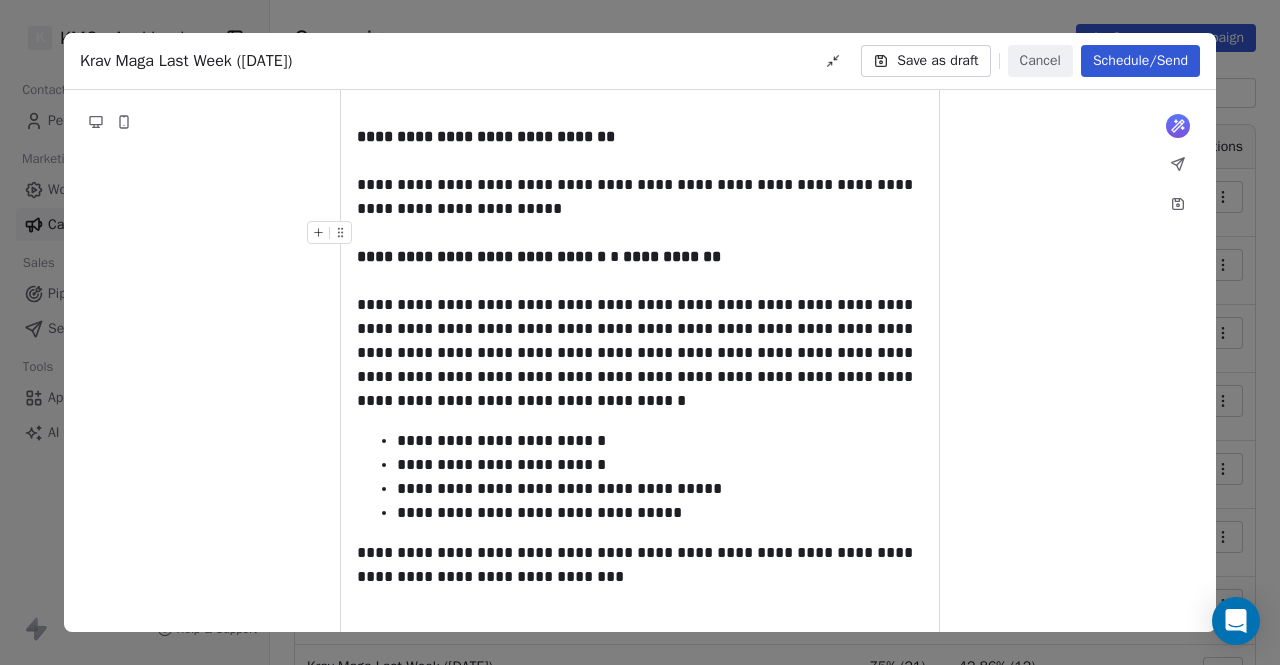 click at bounding box center (640, 233) 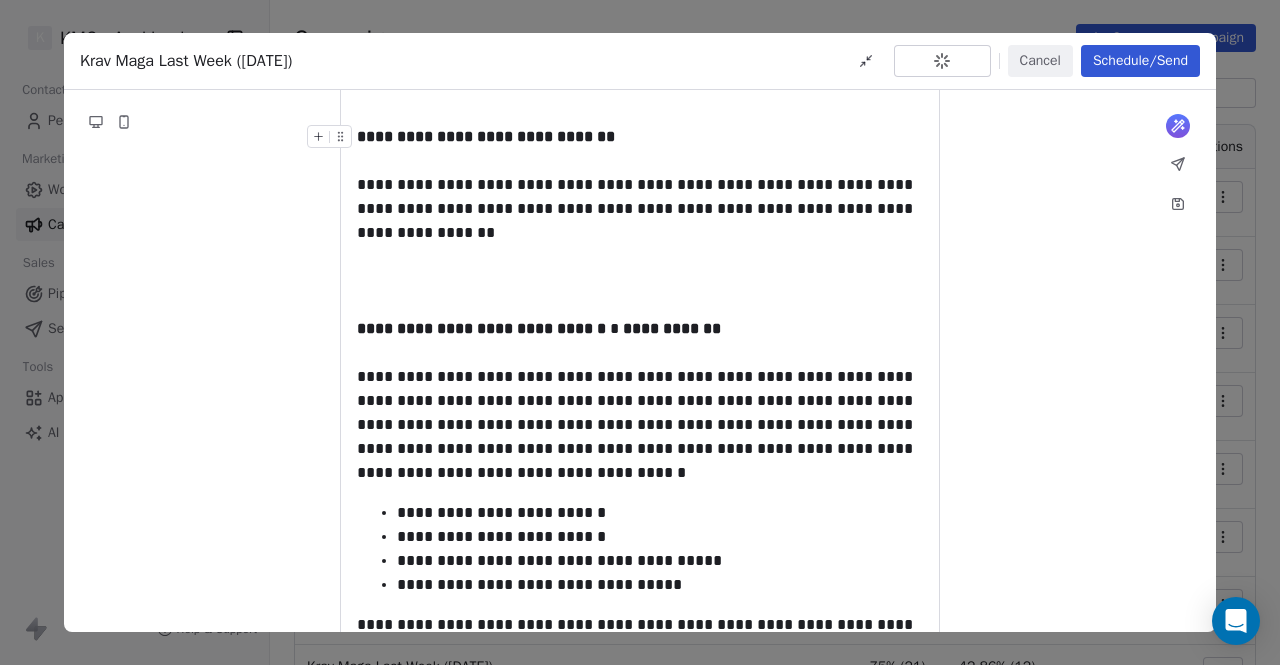 click on "**********" at bounding box center (640, 137) 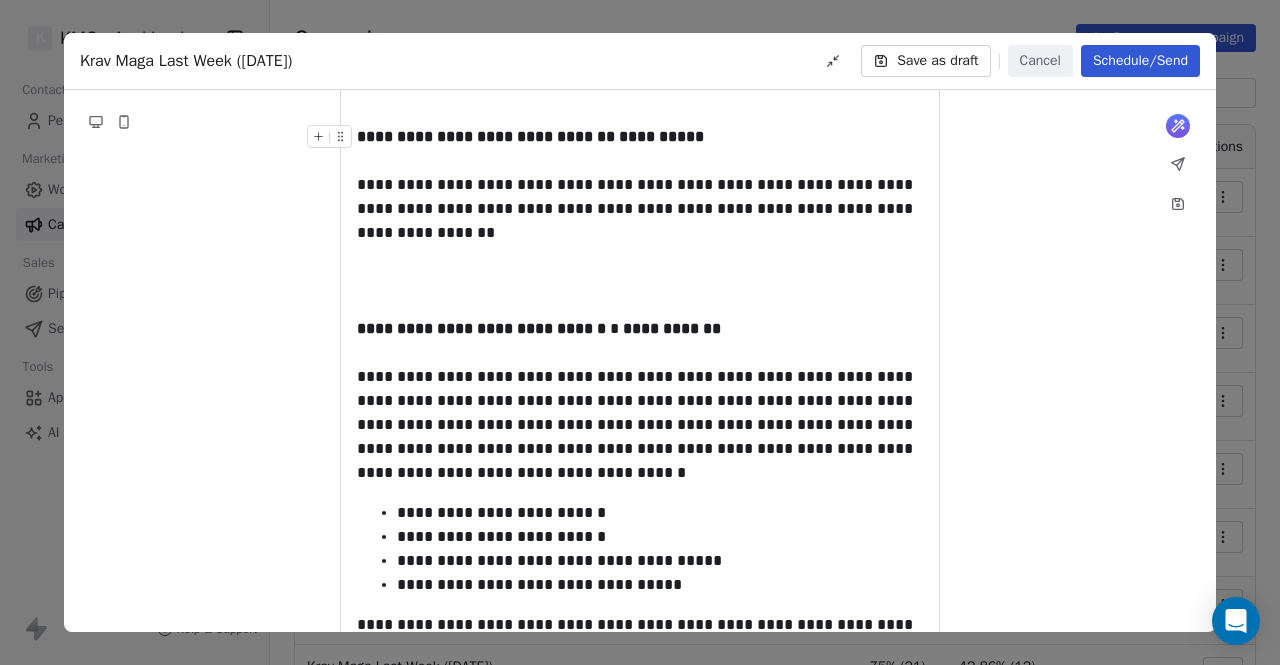 click on "**********" at bounding box center (486, 136) 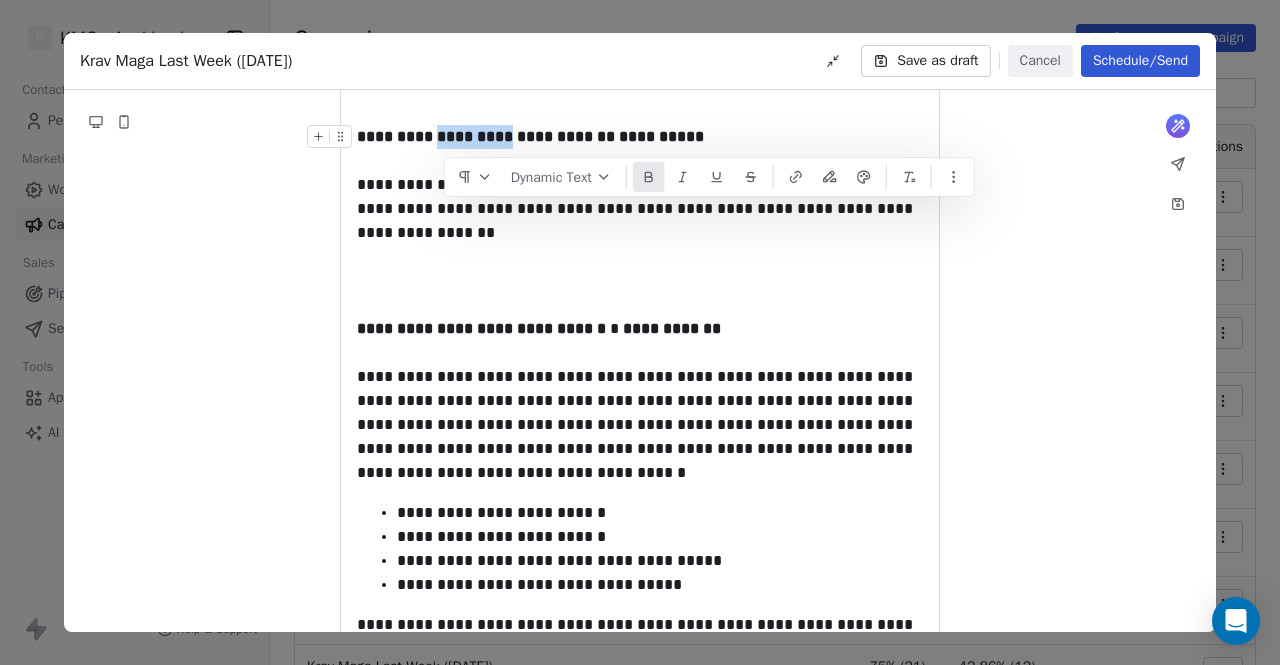 drag, startPoint x: 531, startPoint y: 136, endPoint x: 447, endPoint y: 132, distance: 84.095184 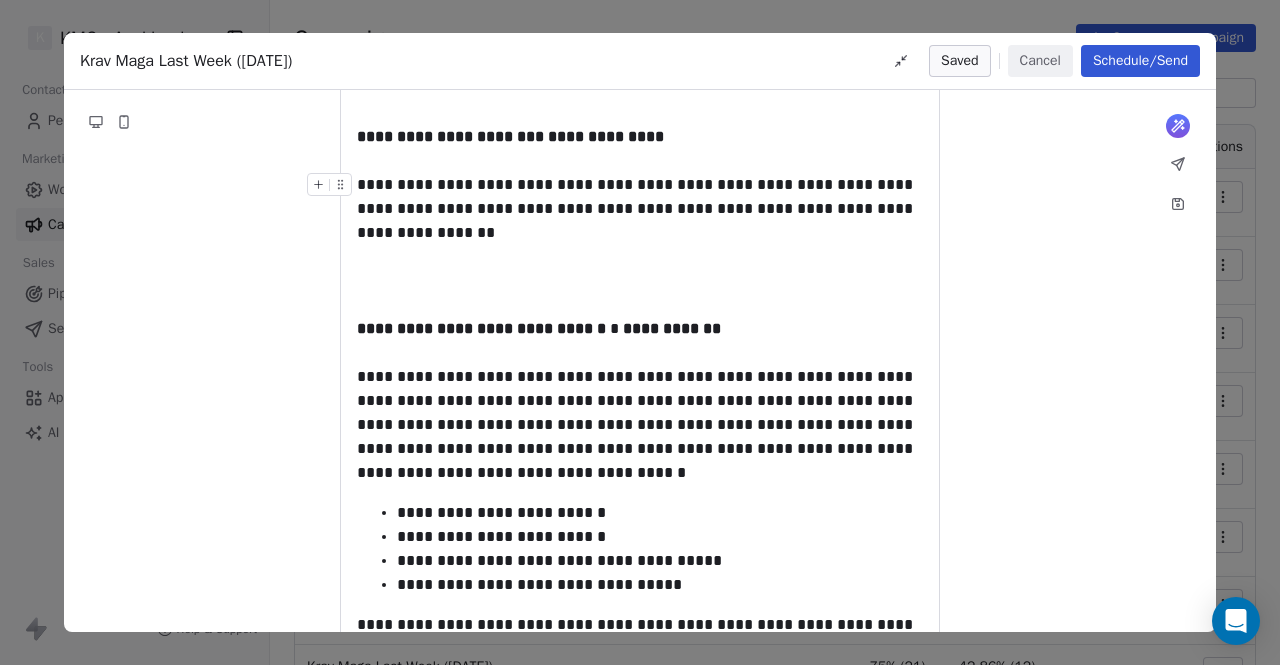 click on "**********" at bounding box center (640, 209) 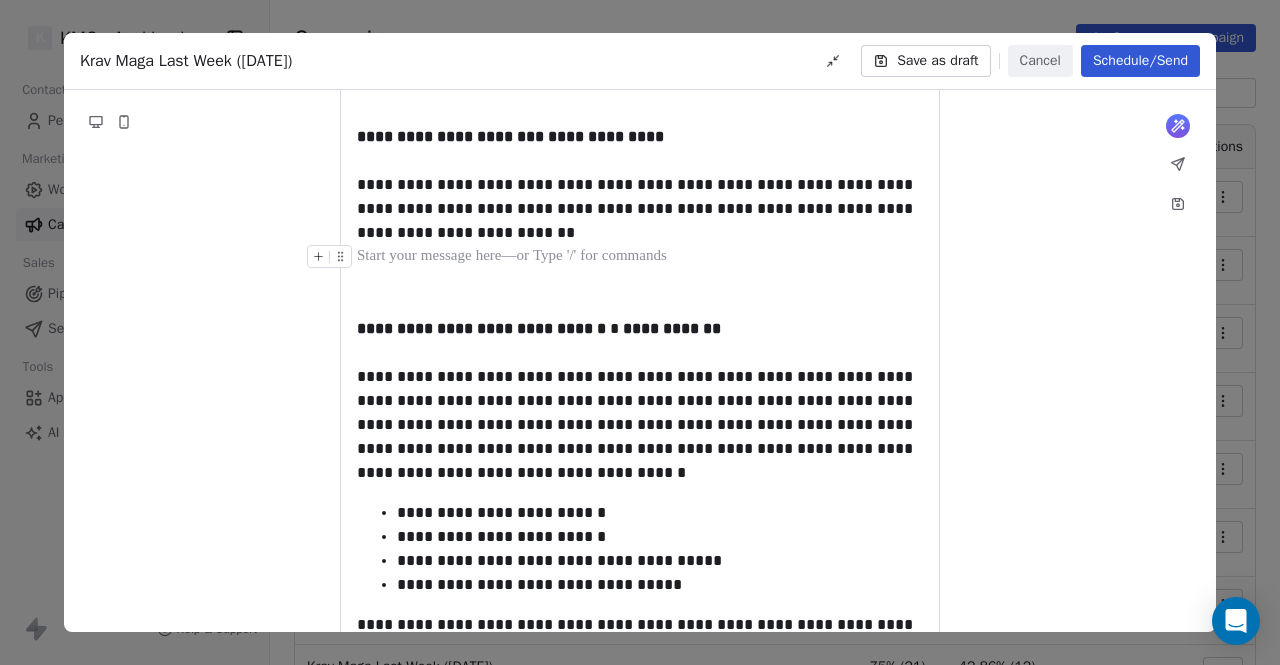 click at bounding box center [640, 257] 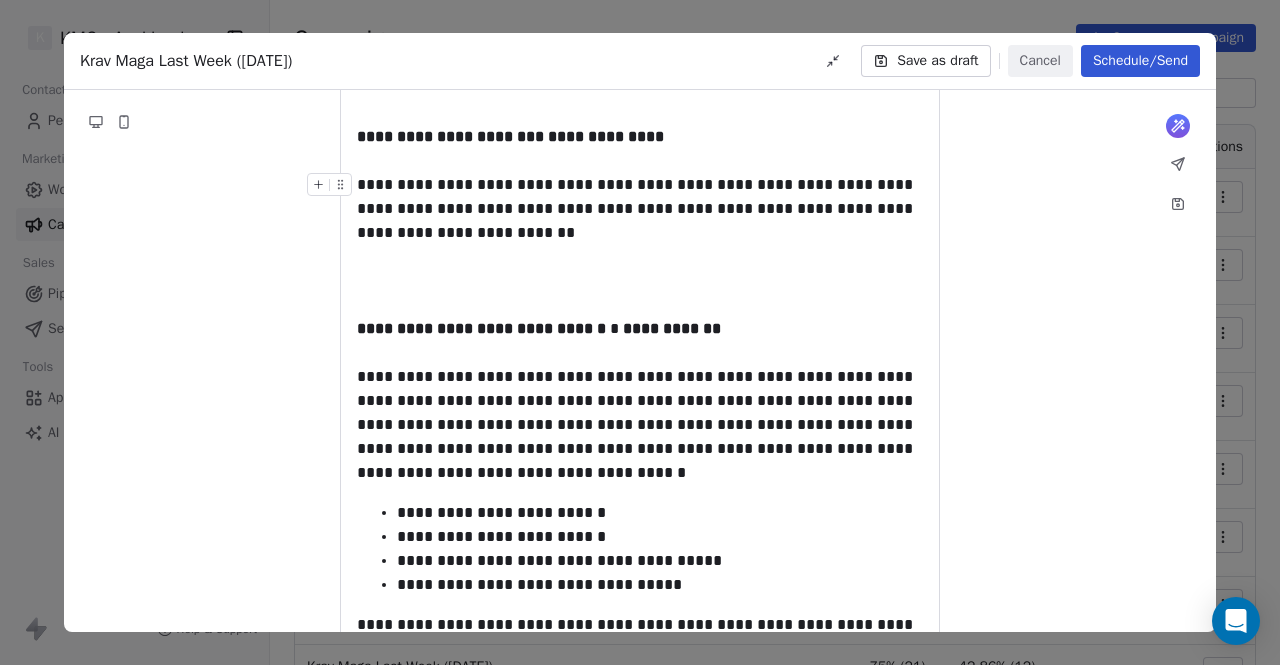 click on "**********" at bounding box center [640, 209] 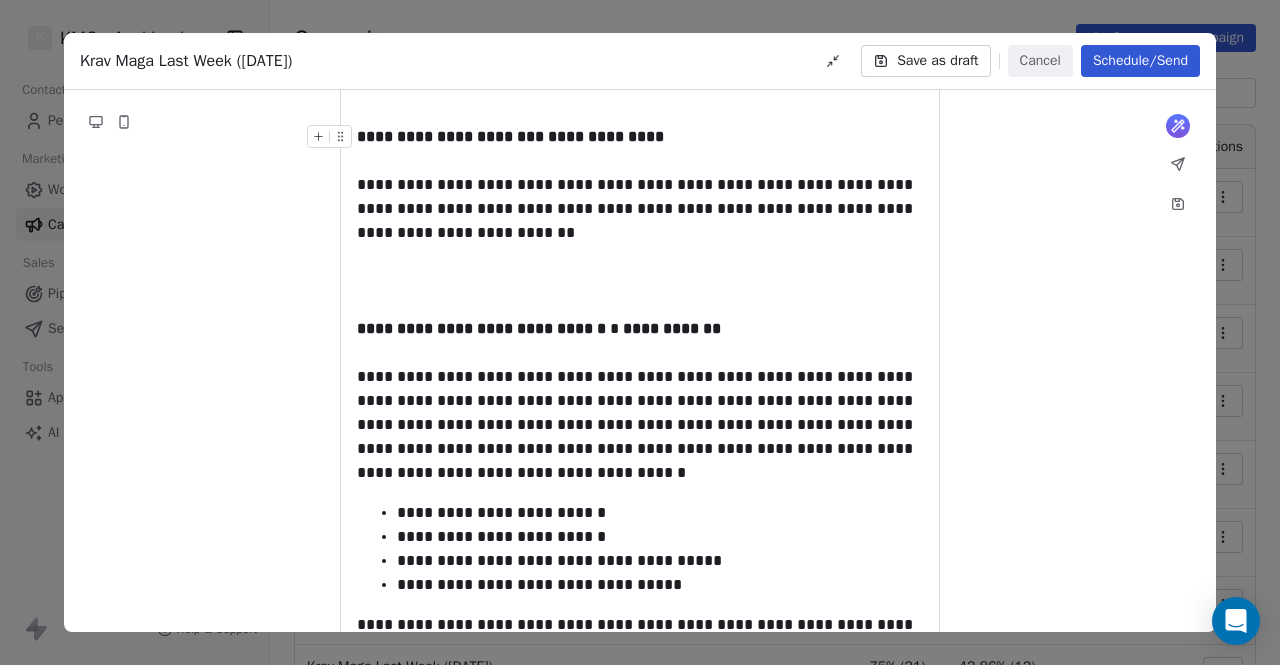 click on "**********" at bounding box center (606, 136) 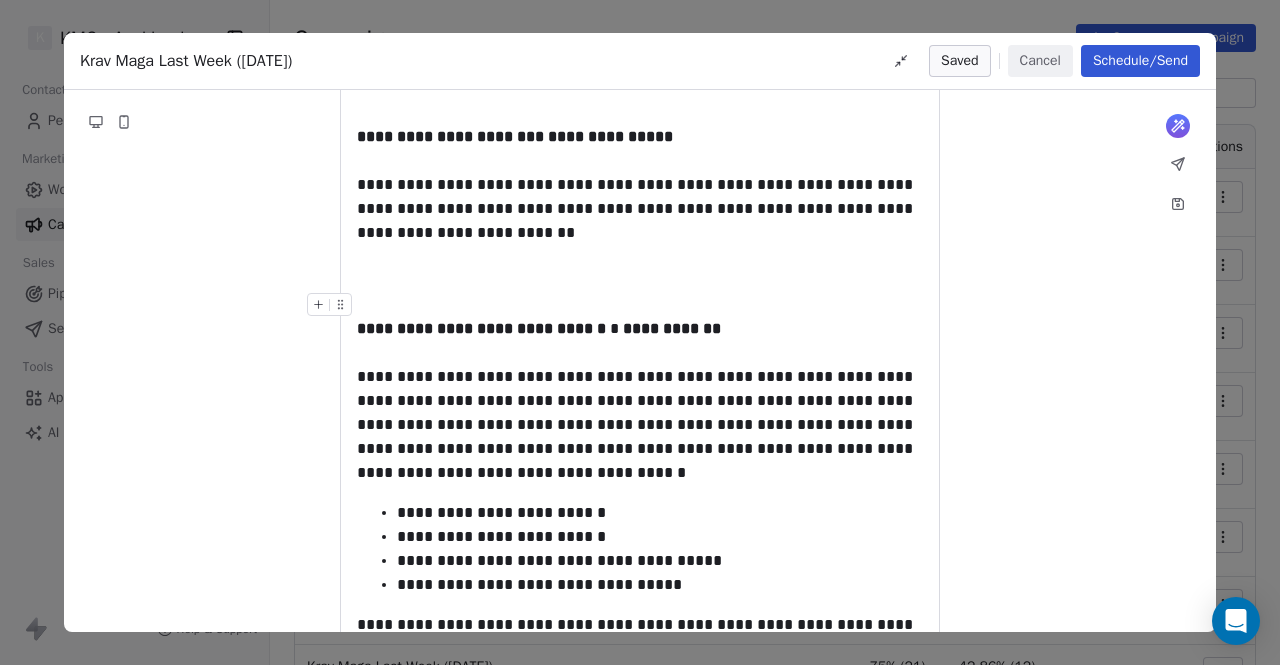 click at bounding box center (640, 281) 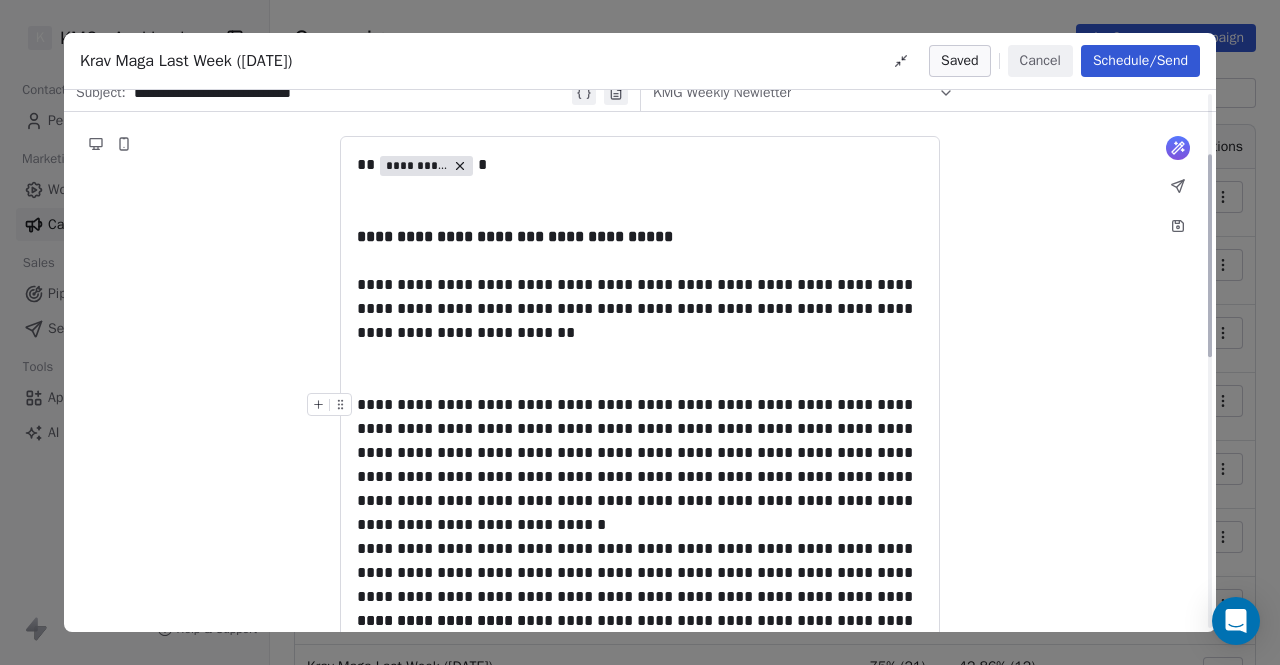 scroll, scrollTop: 200, scrollLeft: 0, axis: vertical 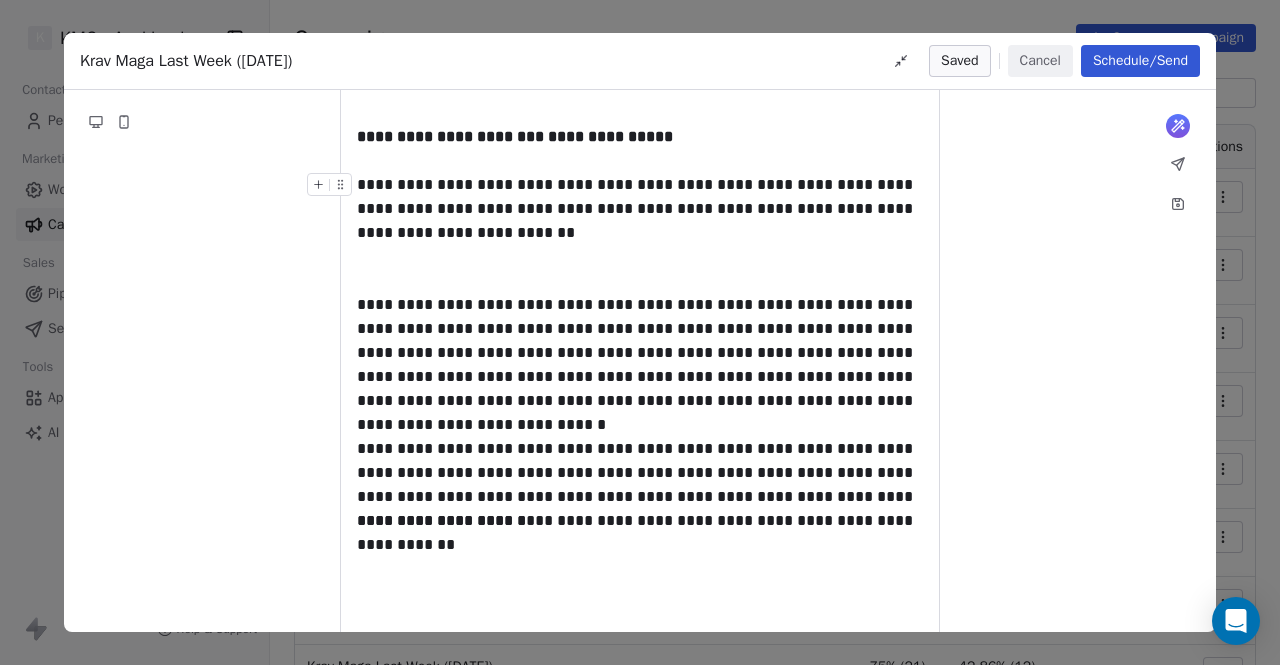 click on "**********" at bounding box center [640, 209] 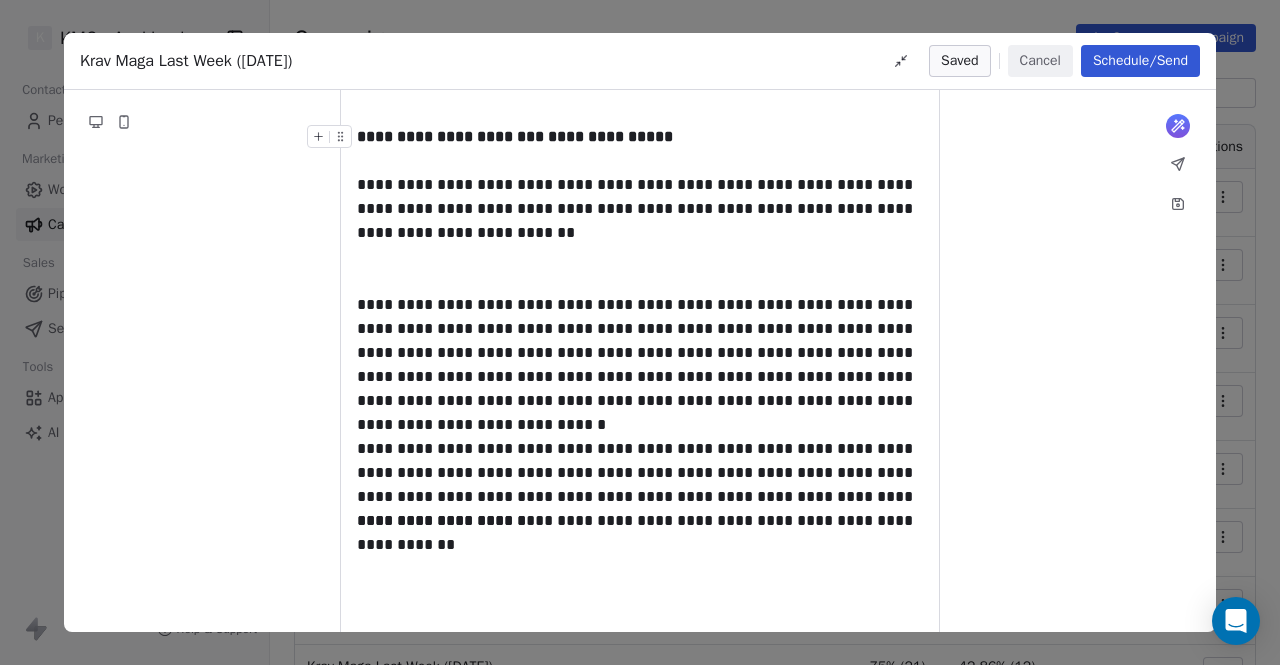 click on "**********" at bounding box center [610, 136] 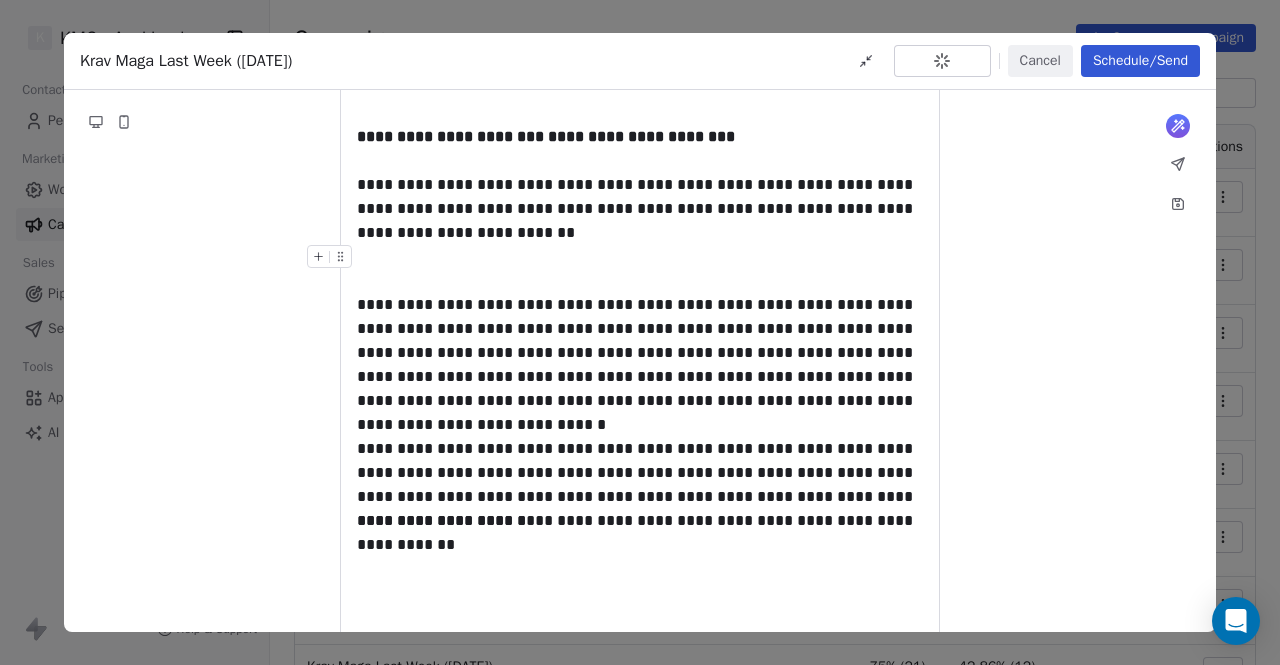 click at bounding box center (640, 257) 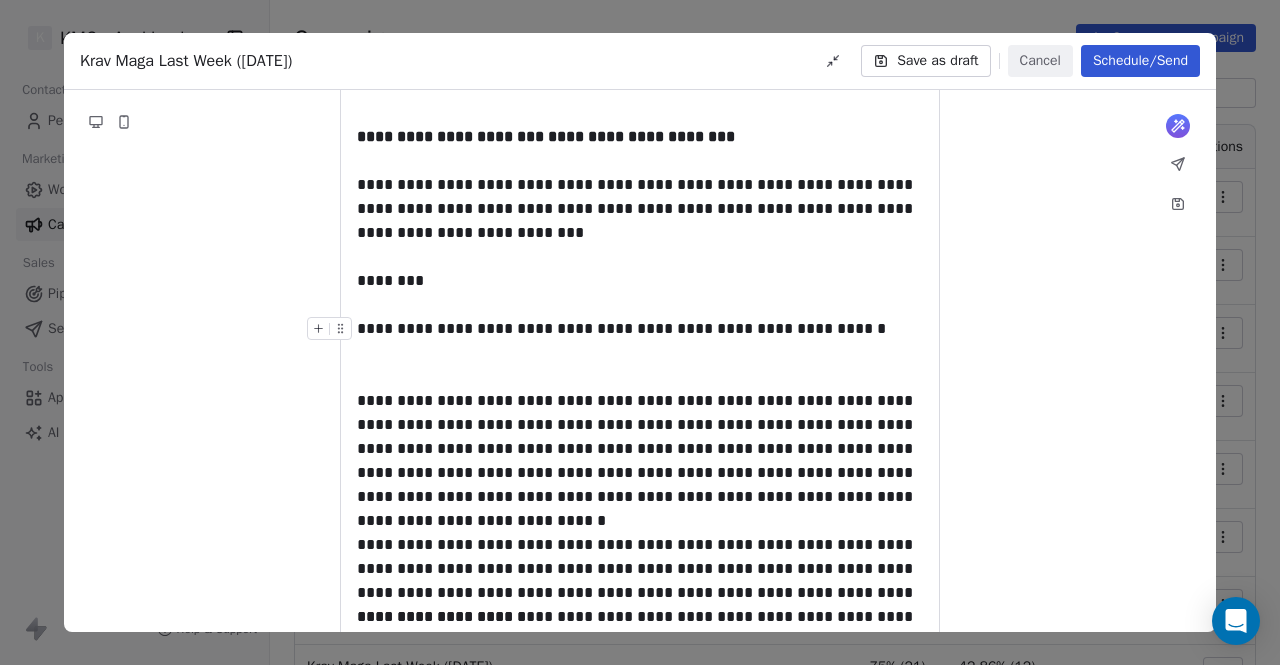 click on "**********" at bounding box center [640, 329] 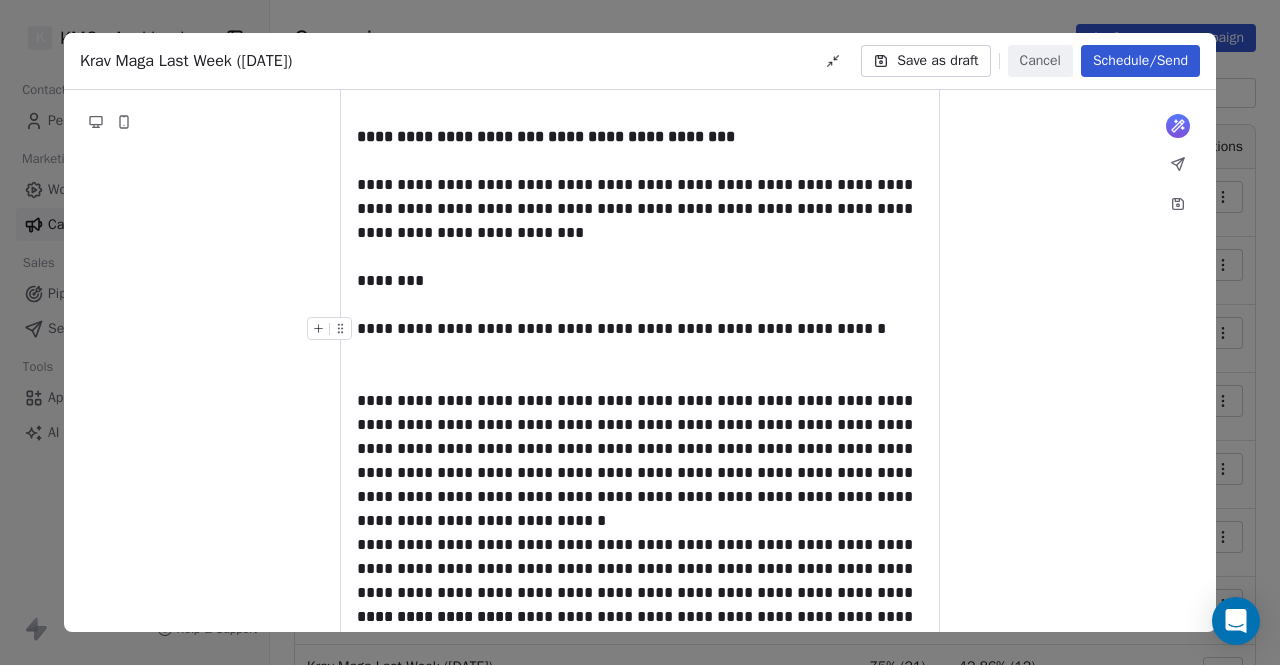 click 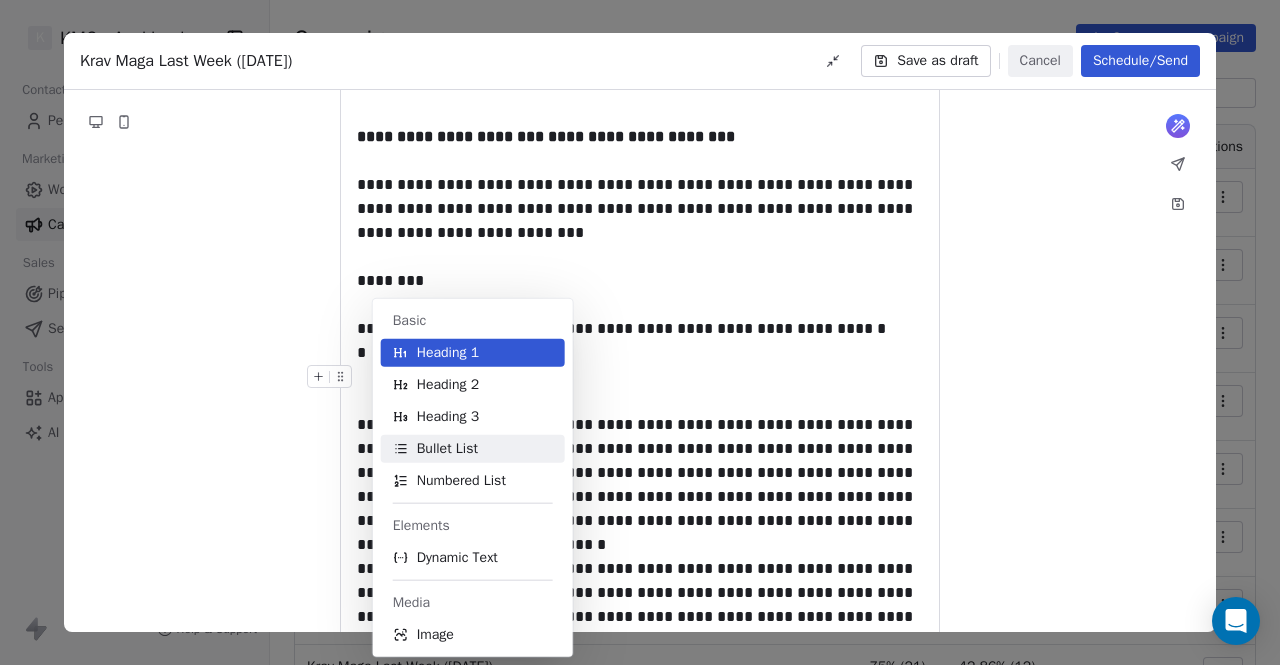 click on "Bullet List" at bounding box center [447, 449] 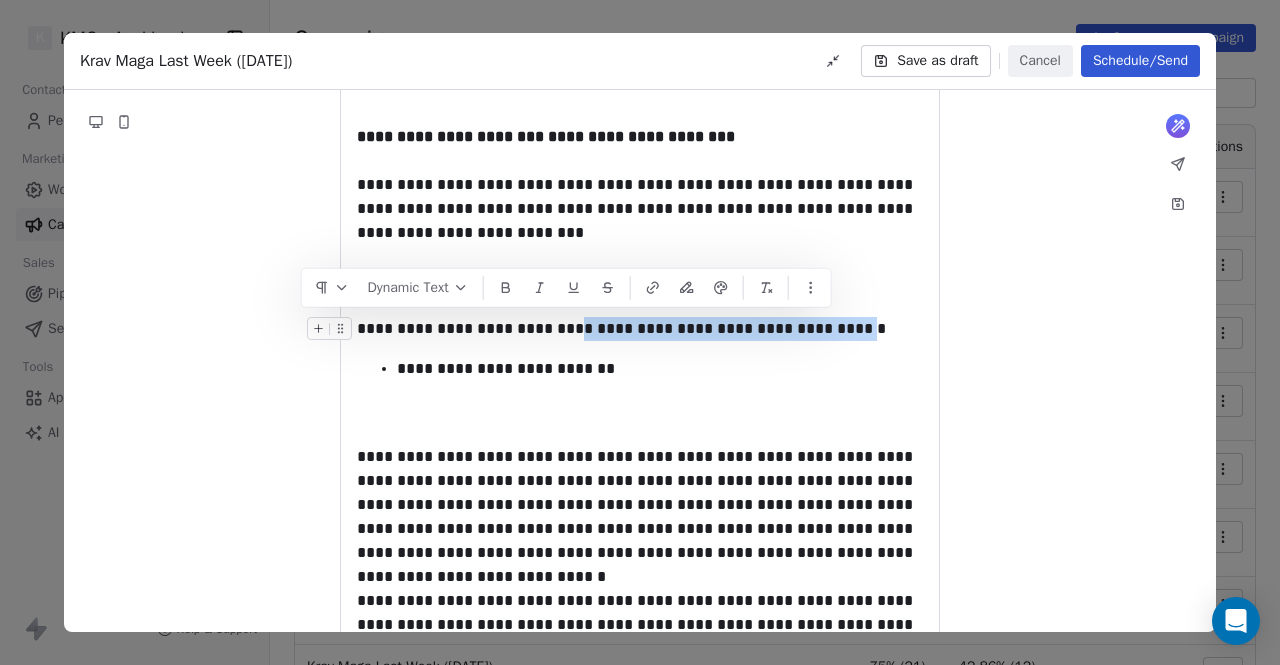 drag, startPoint x: 552, startPoint y: 329, endPoint x: 831, endPoint y: 327, distance: 279.00717 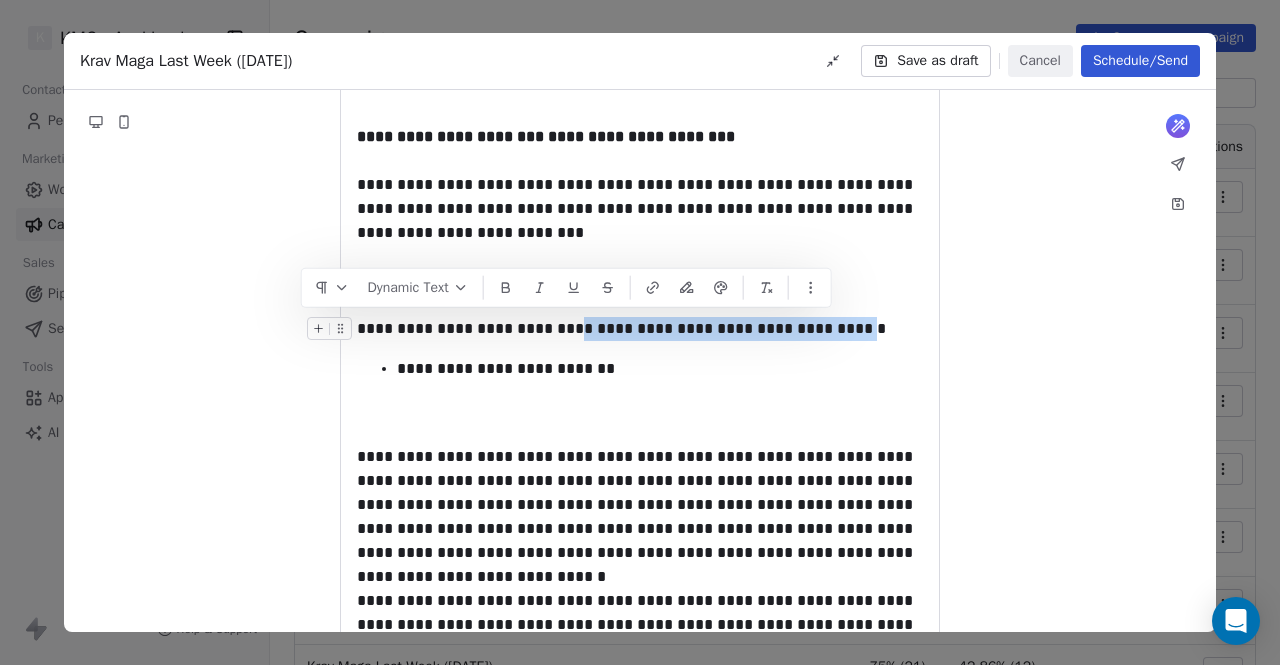 click on "**********" at bounding box center (640, 329) 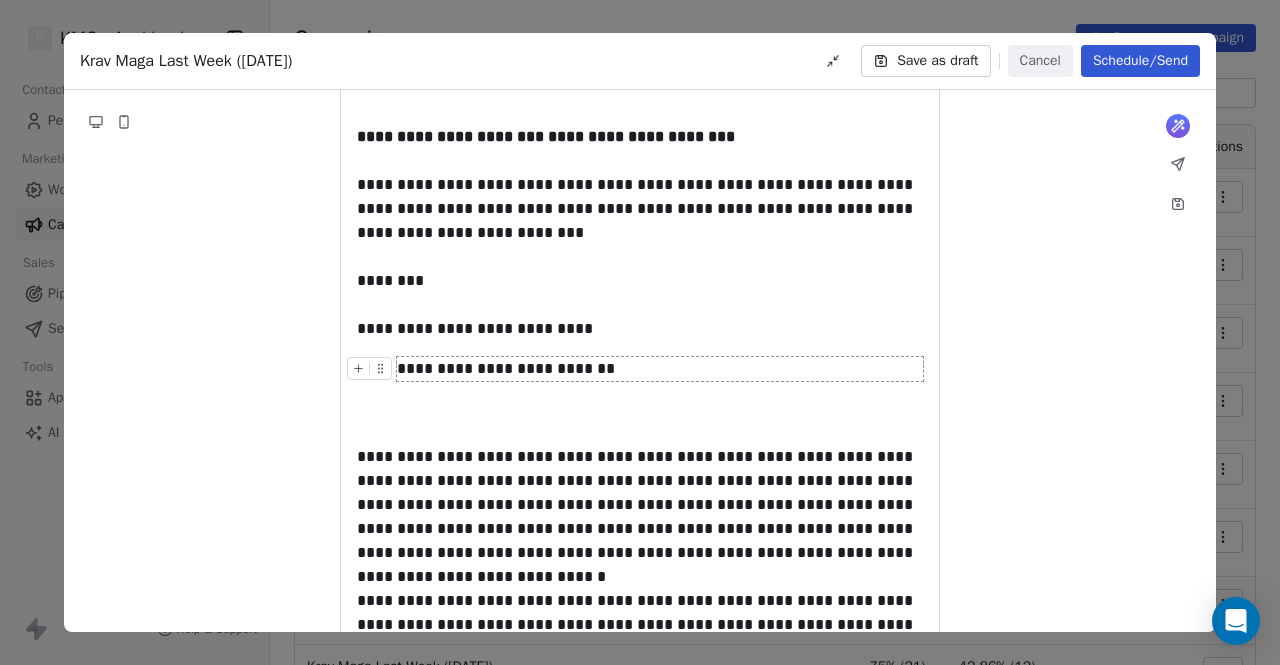 click on "**********" at bounding box center (660, 369) 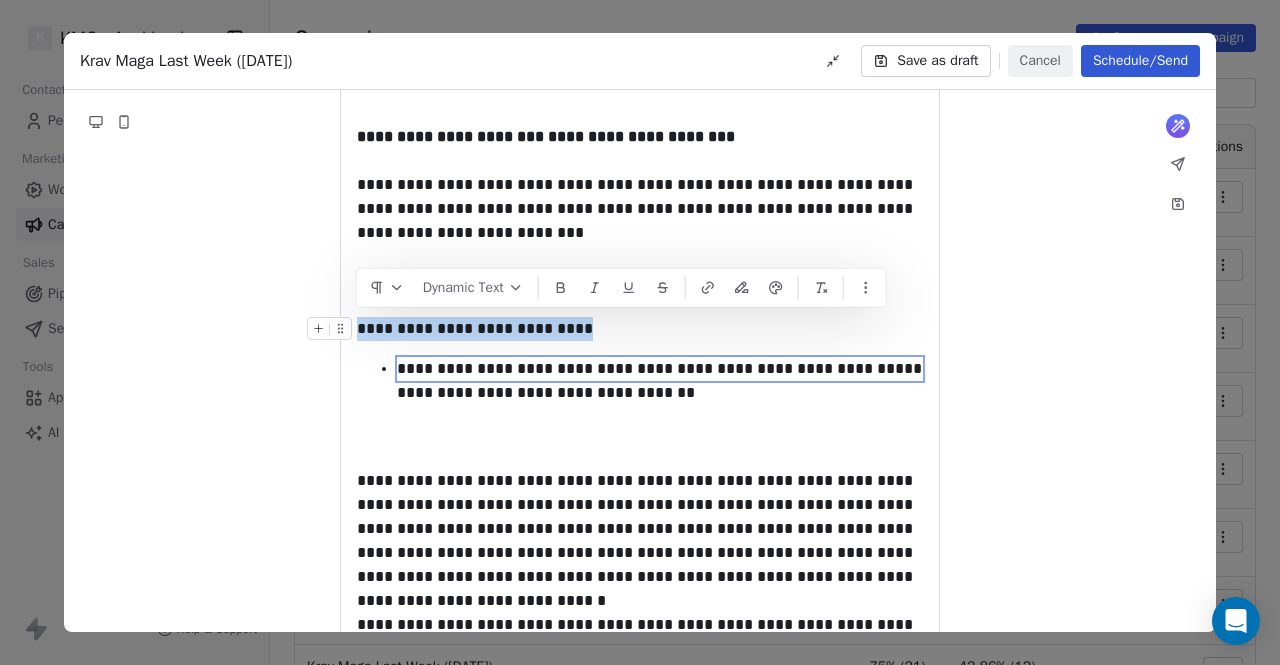 drag, startPoint x: 572, startPoint y: 325, endPoint x: 350, endPoint y: 331, distance: 222.08107 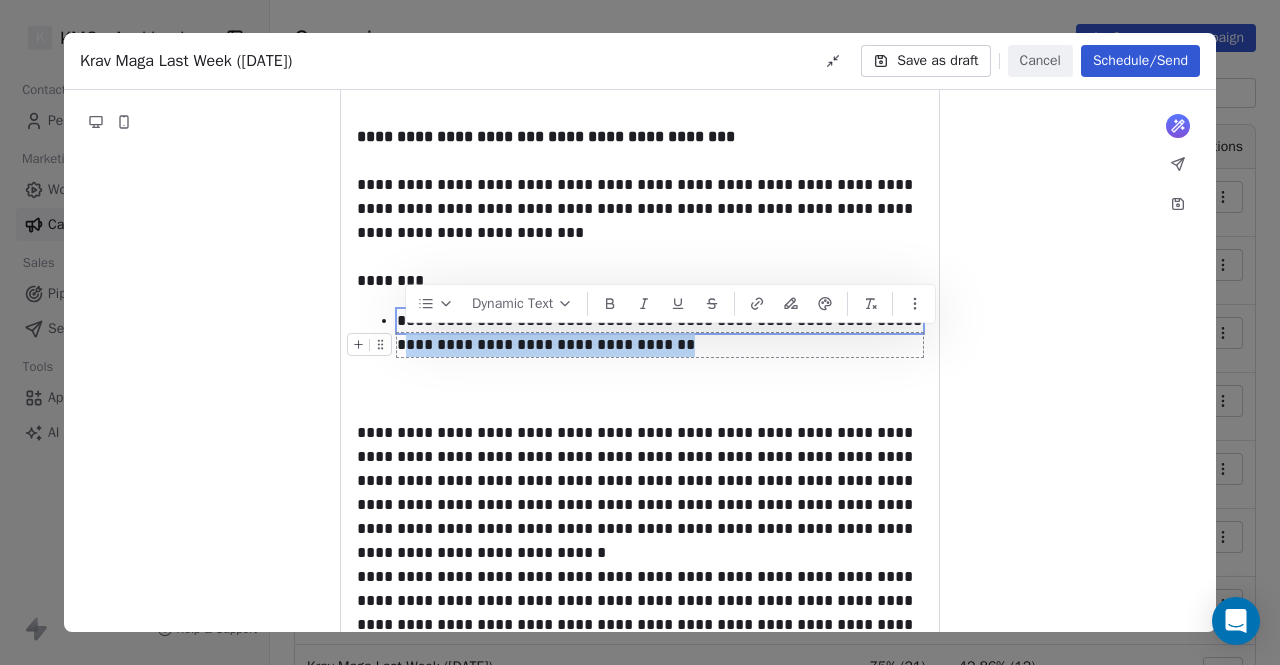 drag, startPoint x: 692, startPoint y: 347, endPoint x: 400, endPoint y: 350, distance: 292.0154 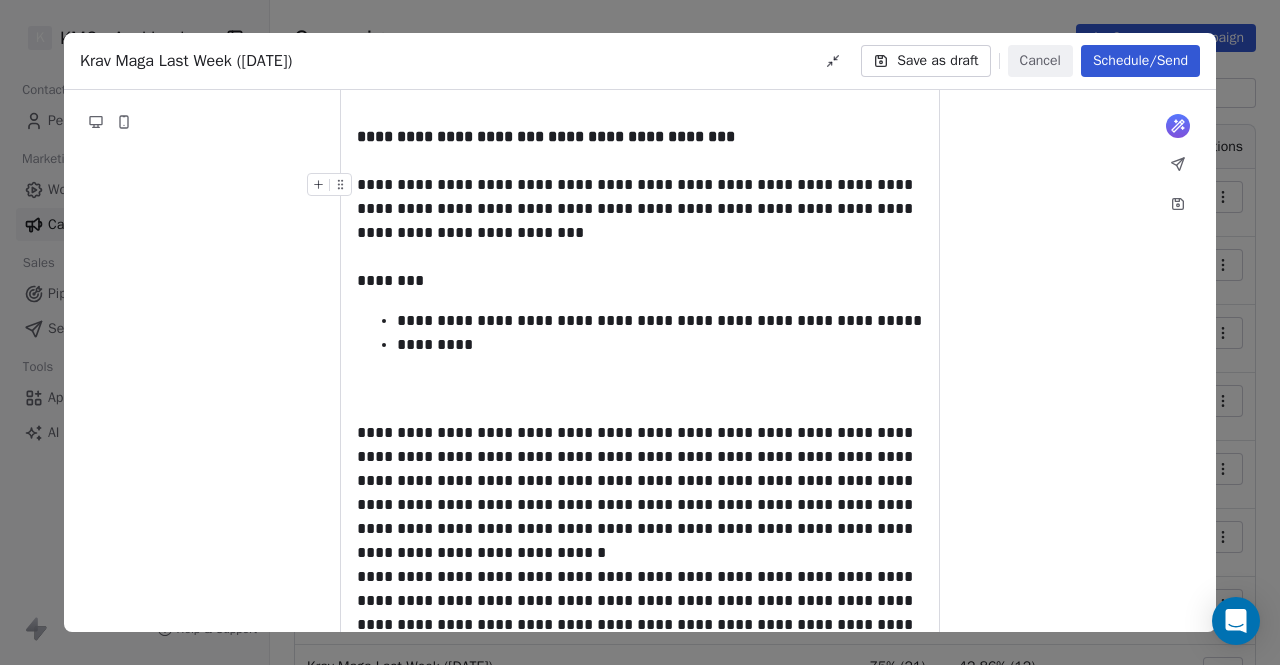 click on "**********" at bounding box center [640, 209] 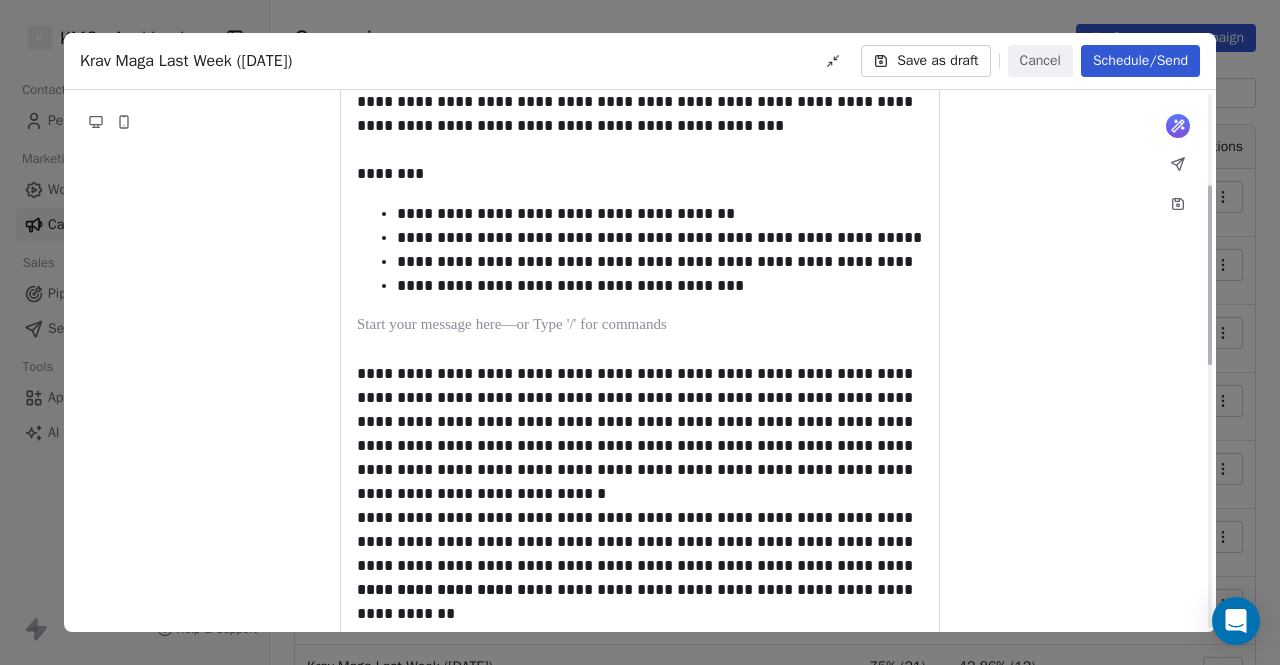 scroll, scrollTop: 400, scrollLeft: 0, axis: vertical 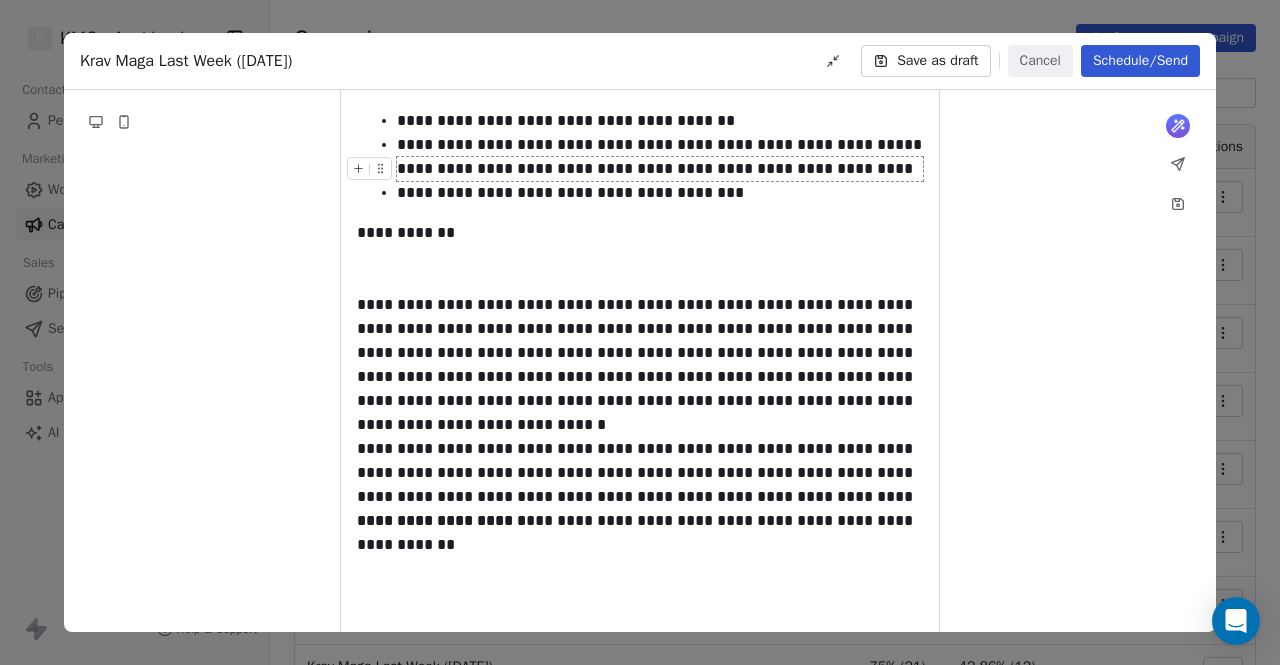 click on "**********" at bounding box center (660, 169) 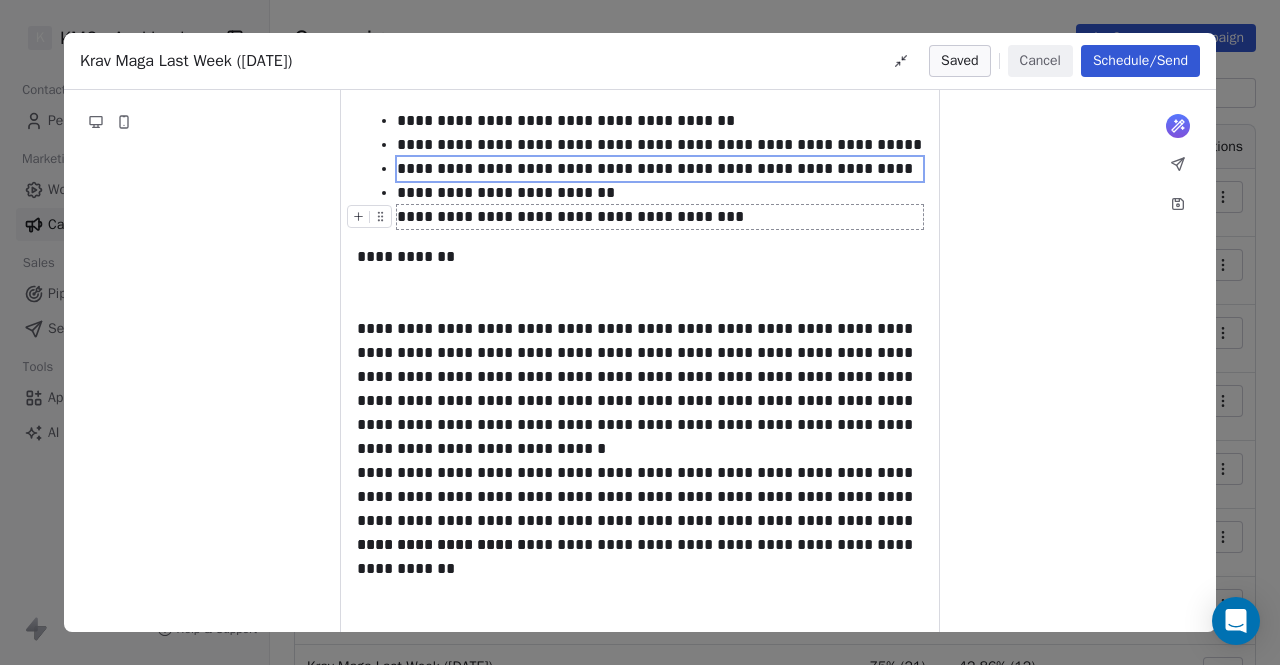 click on "**********" at bounding box center [660, 217] 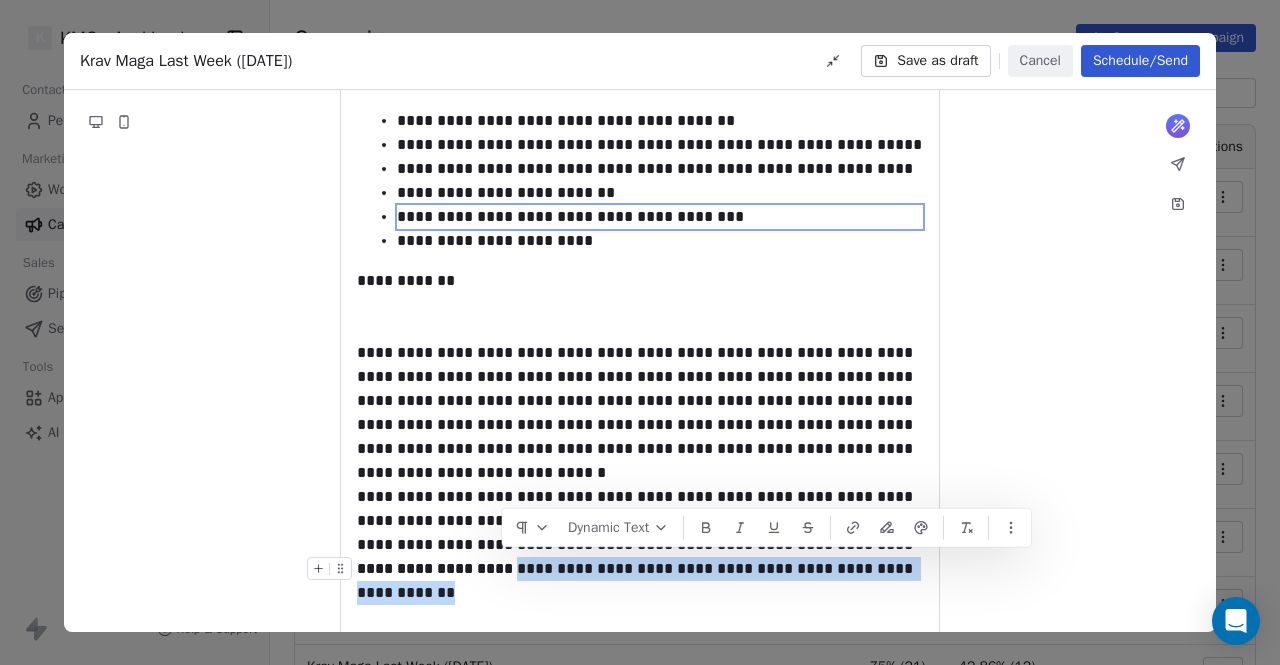 drag, startPoint x: 503, startPoint y: 563, endPoint x: 593, endPoint y: 591, distance: 94.254974 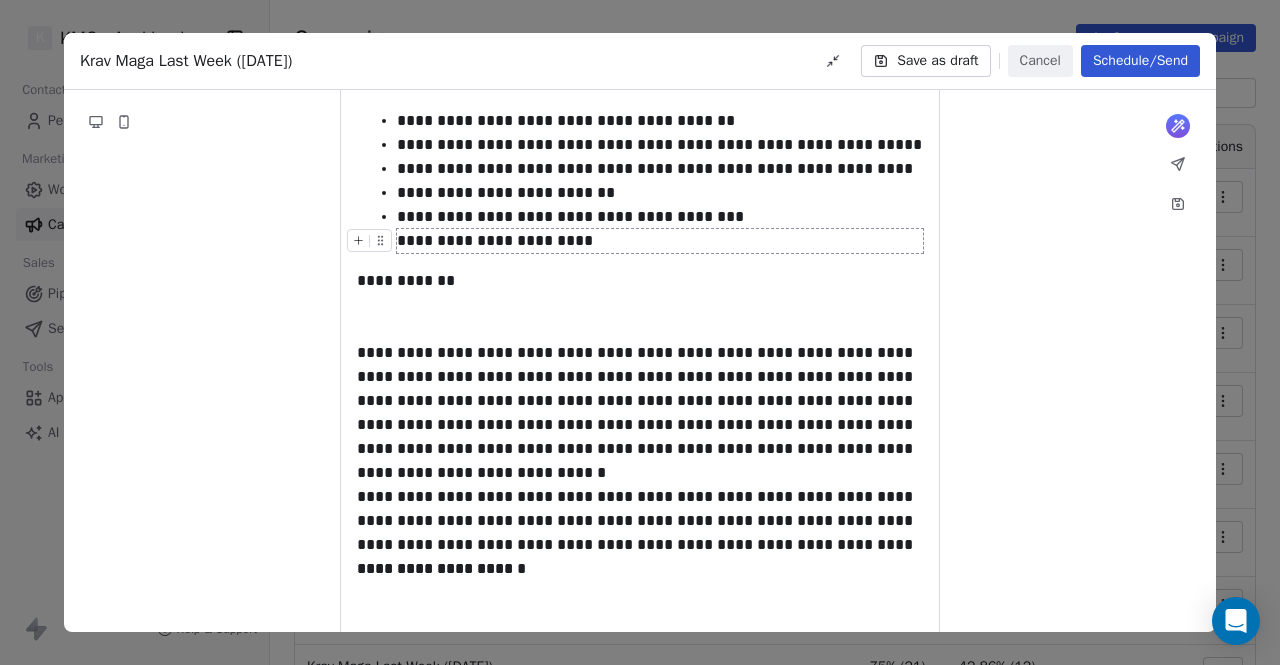 click on "**********" at bounding box center [660, 241] 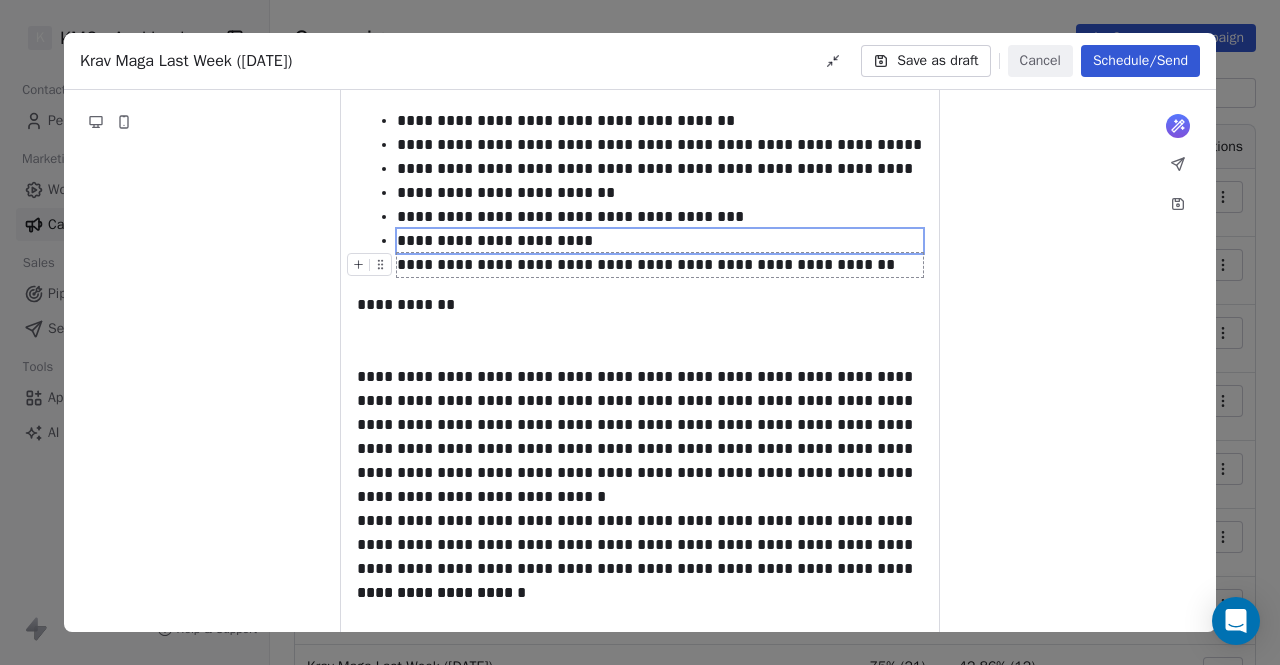 click at bounding box center [373, 270] 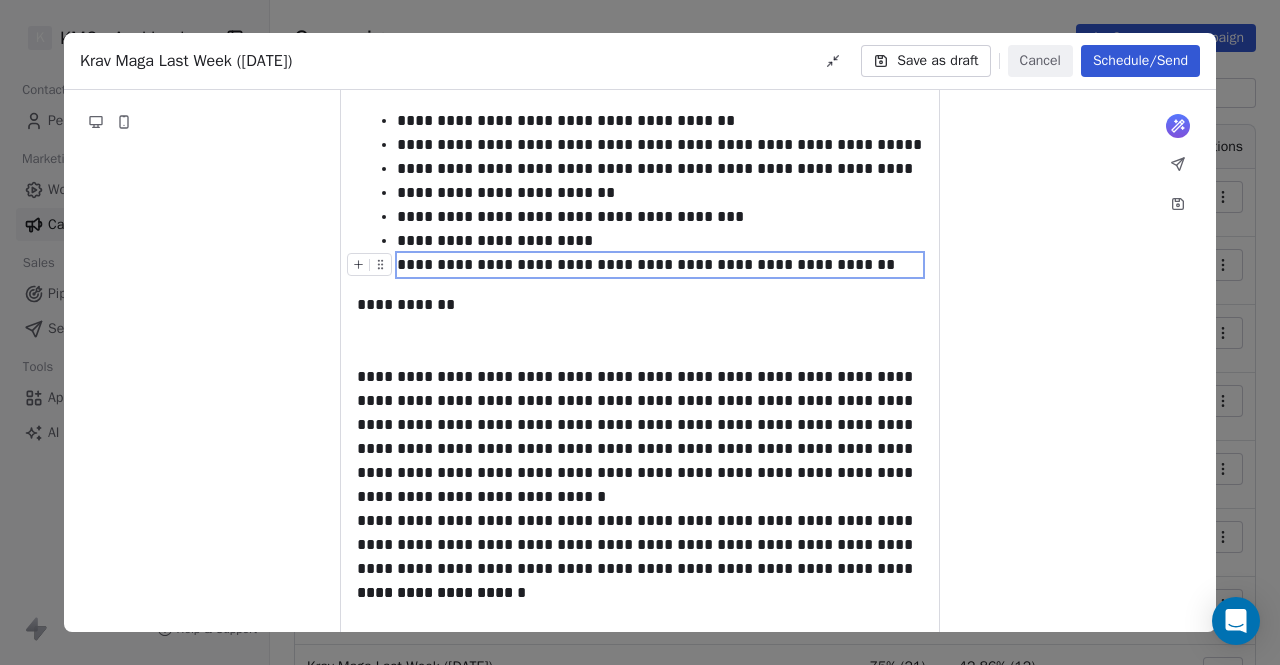 click on "**********" at bounding box center (660, 265) 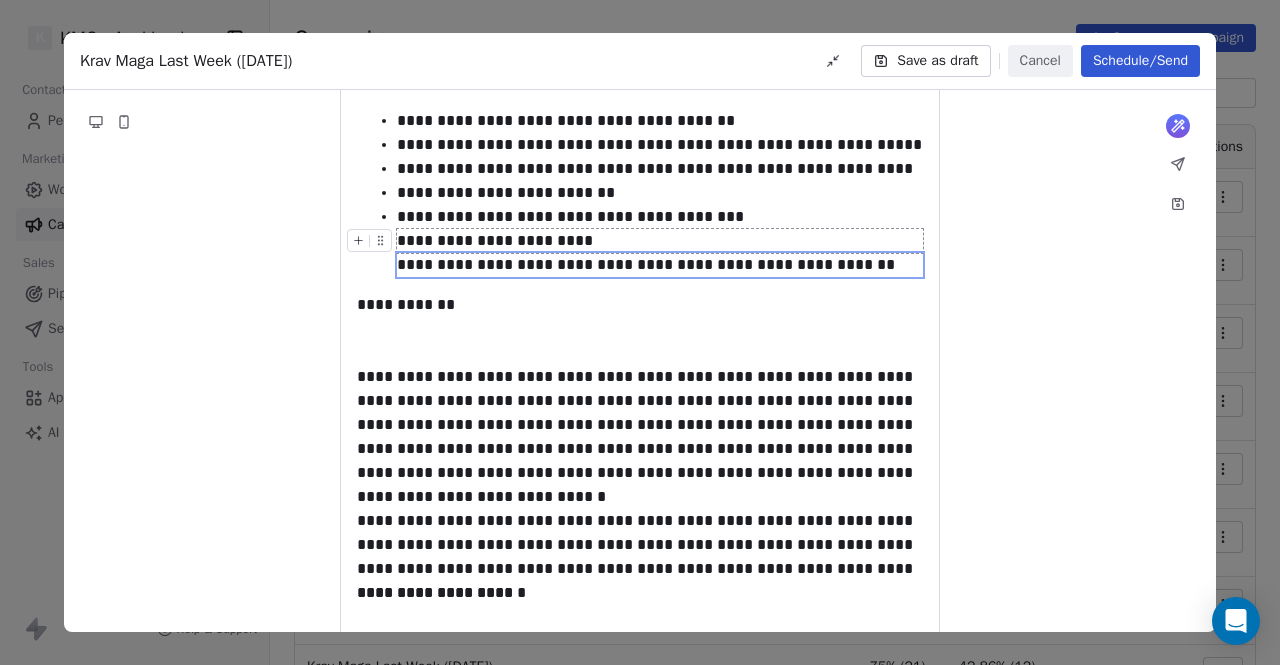 click on "**********" at bounding box center (660, 241) 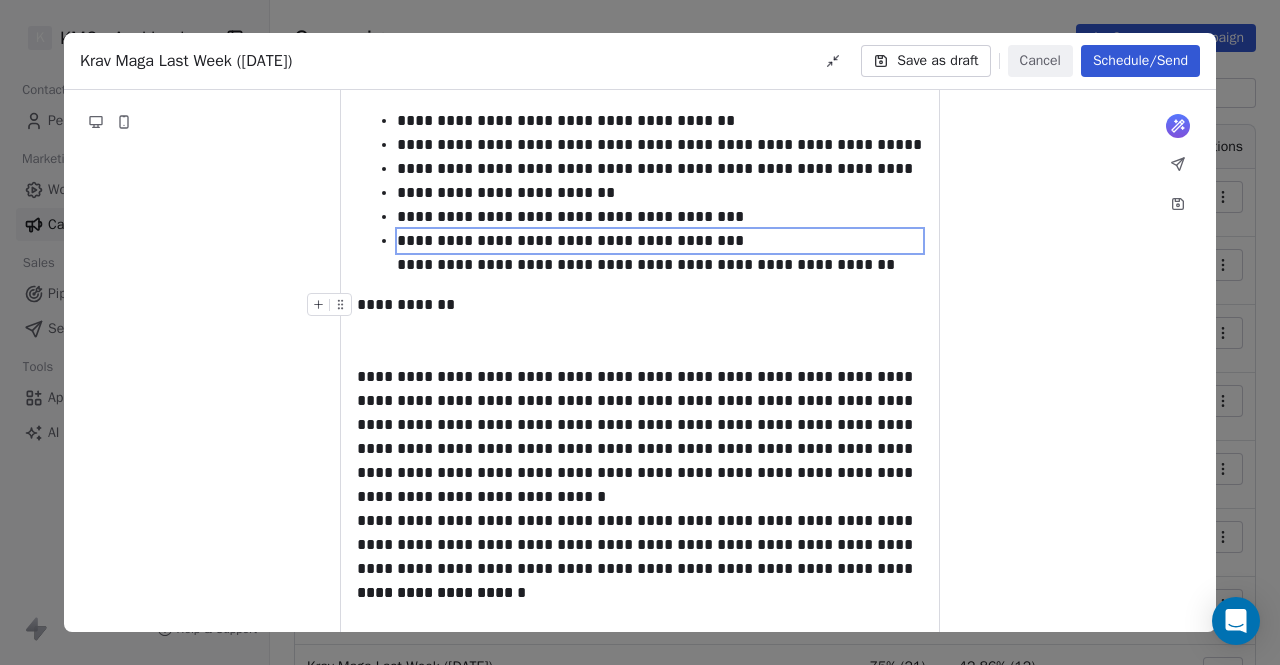 click on "What would you like to create email about? or [REDACTED]" at bounding box center [640, 862] 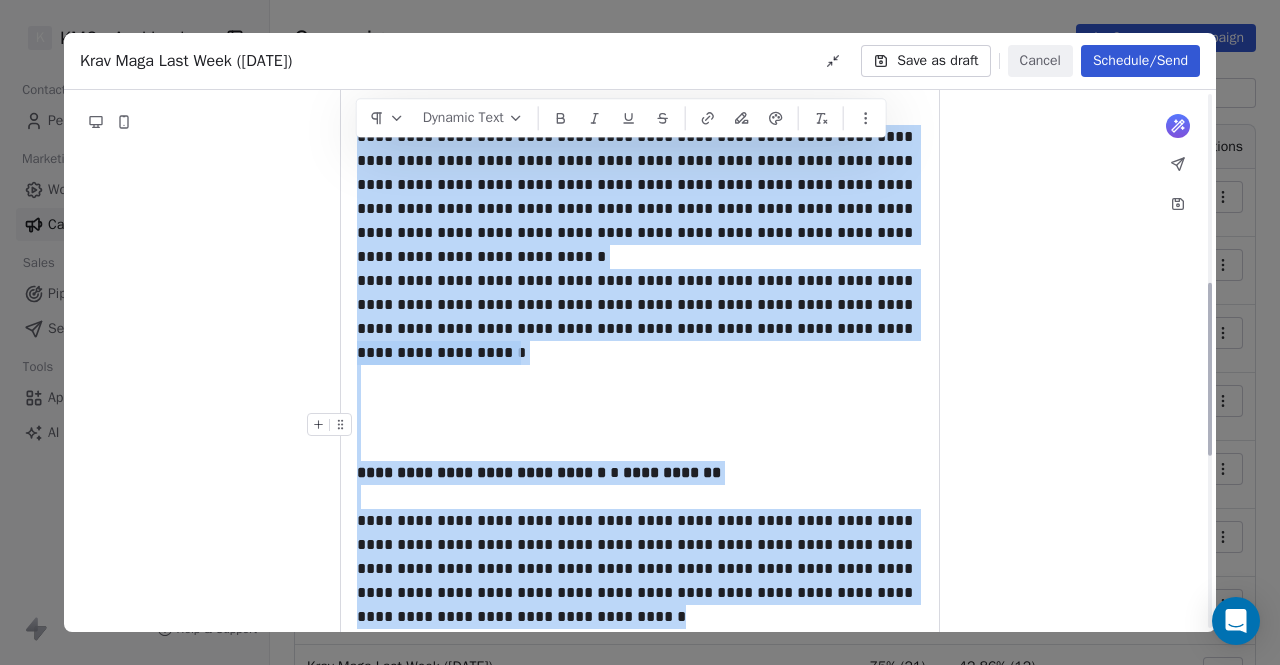 scroll, scrollTop: 769, scrollLeft: 0, axis: vertical 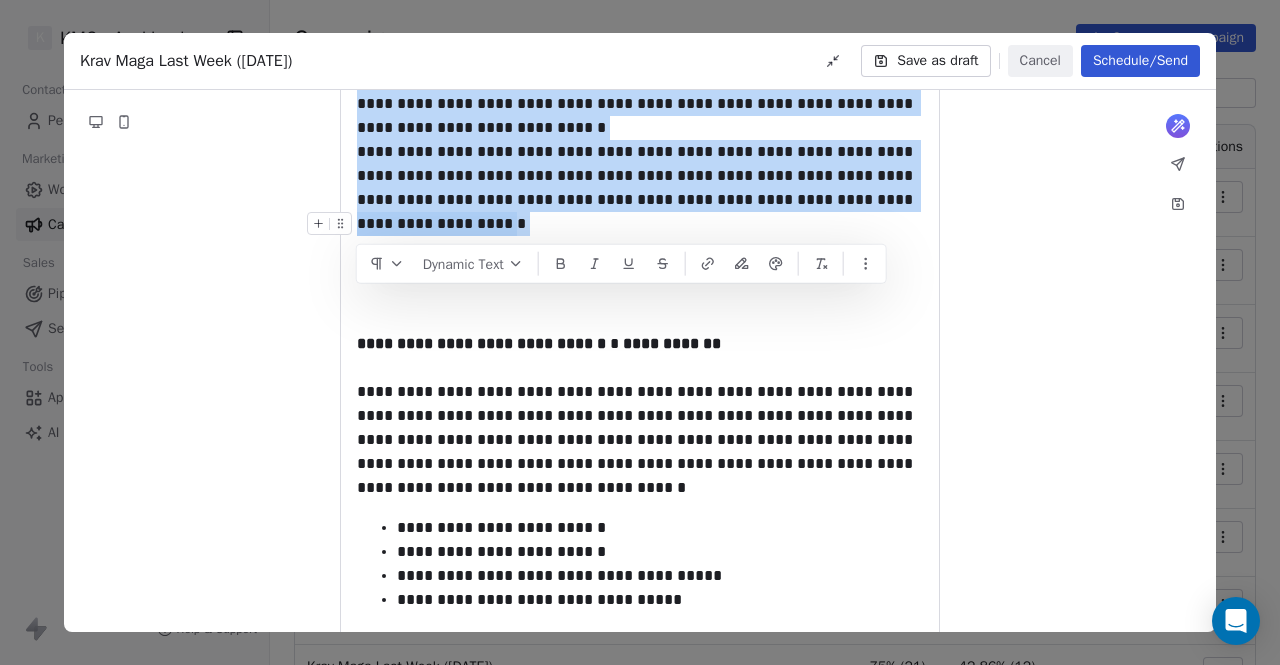 drag, startPoint x: 366, startPoint y: 353, endPoint x: 620, endPoint y: 220, distance: 286.71414 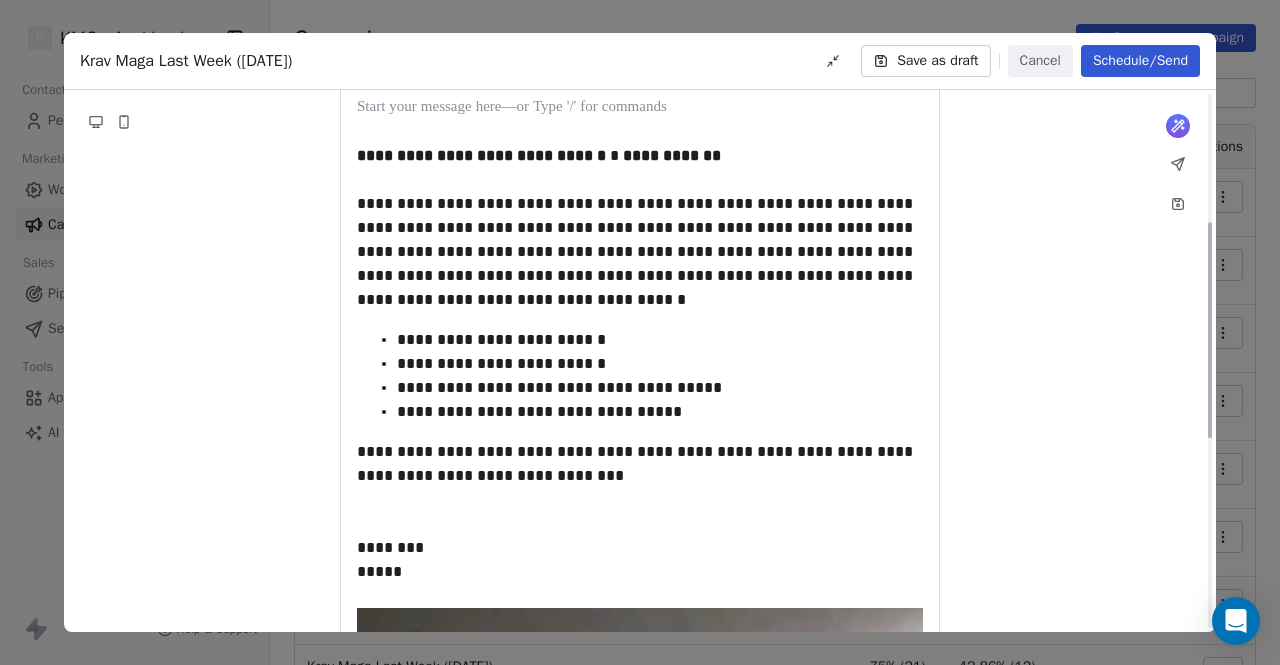 scroll, scrollTop: 321, scrollLeft: 0, axis: vertical 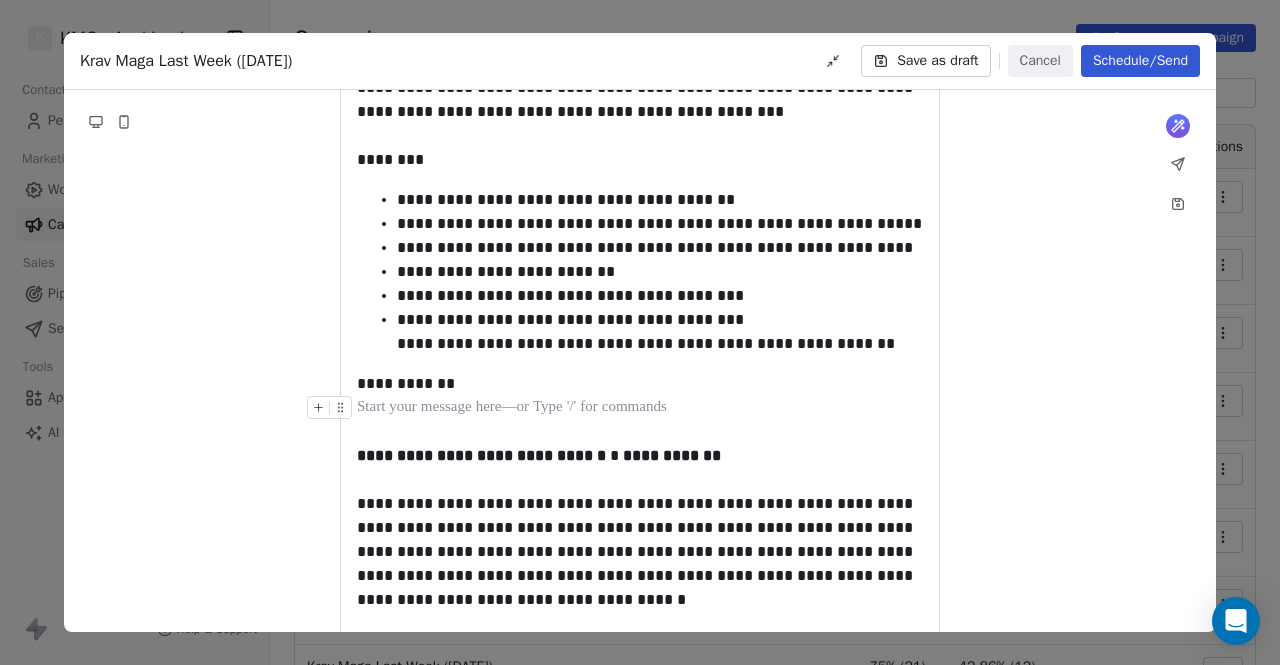 click on "**********" at bounding box center (640, 384) 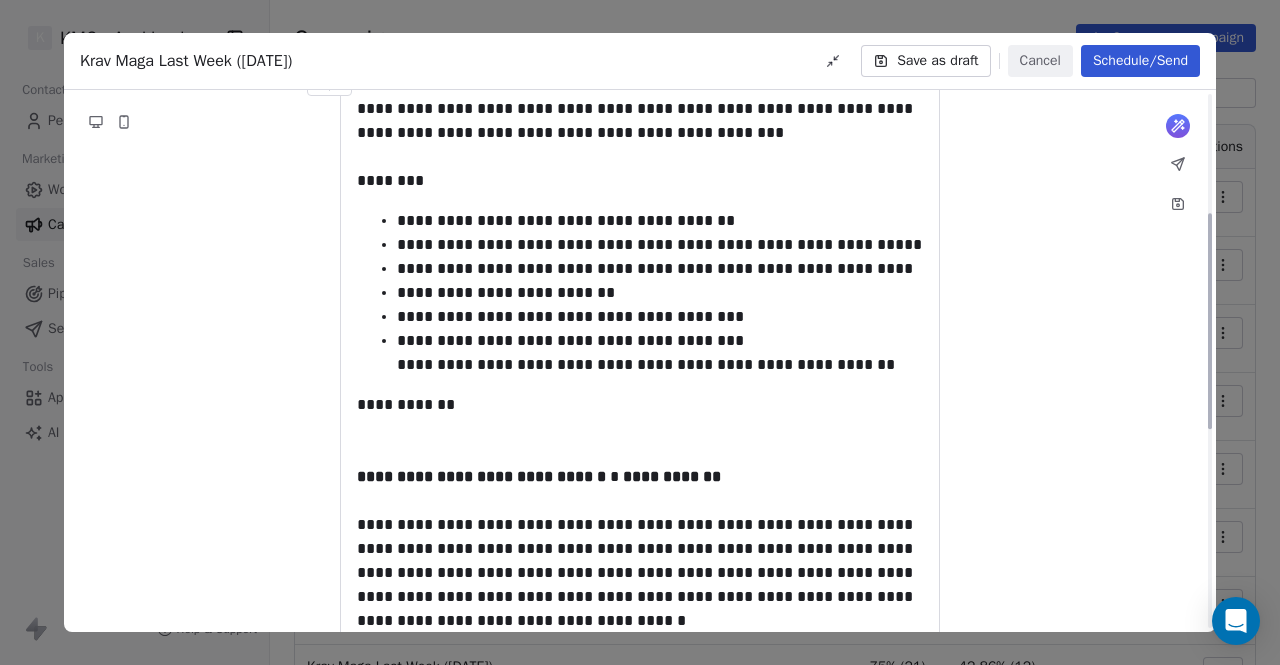 scroll, scrollTop: 200, scrollLeft: 0, axis: vertical 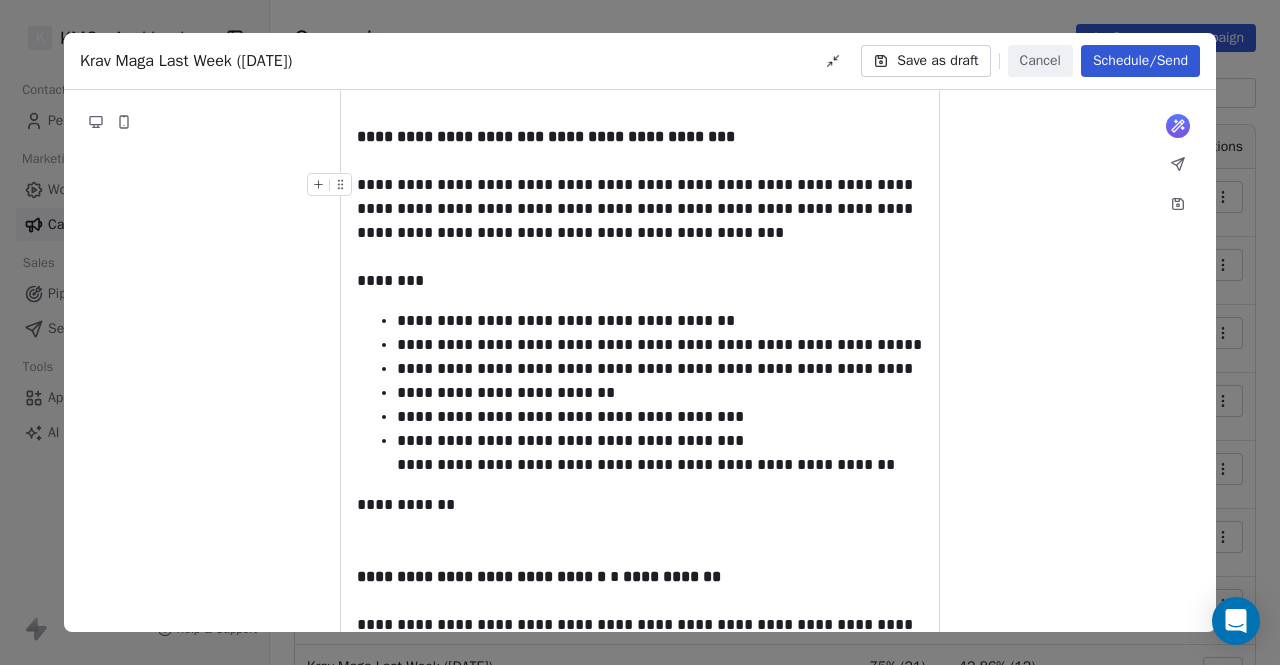 click on "**********" at bounding box center [640, 209] 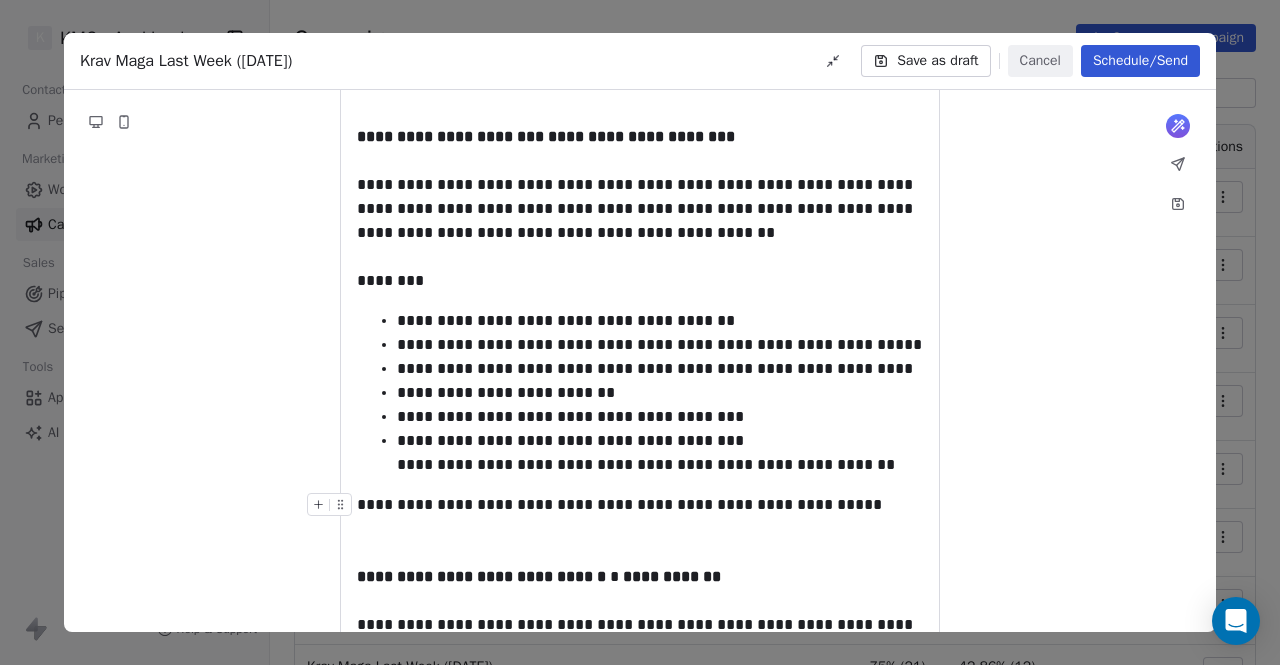 click on "**********" at bounding box center [640, 505] 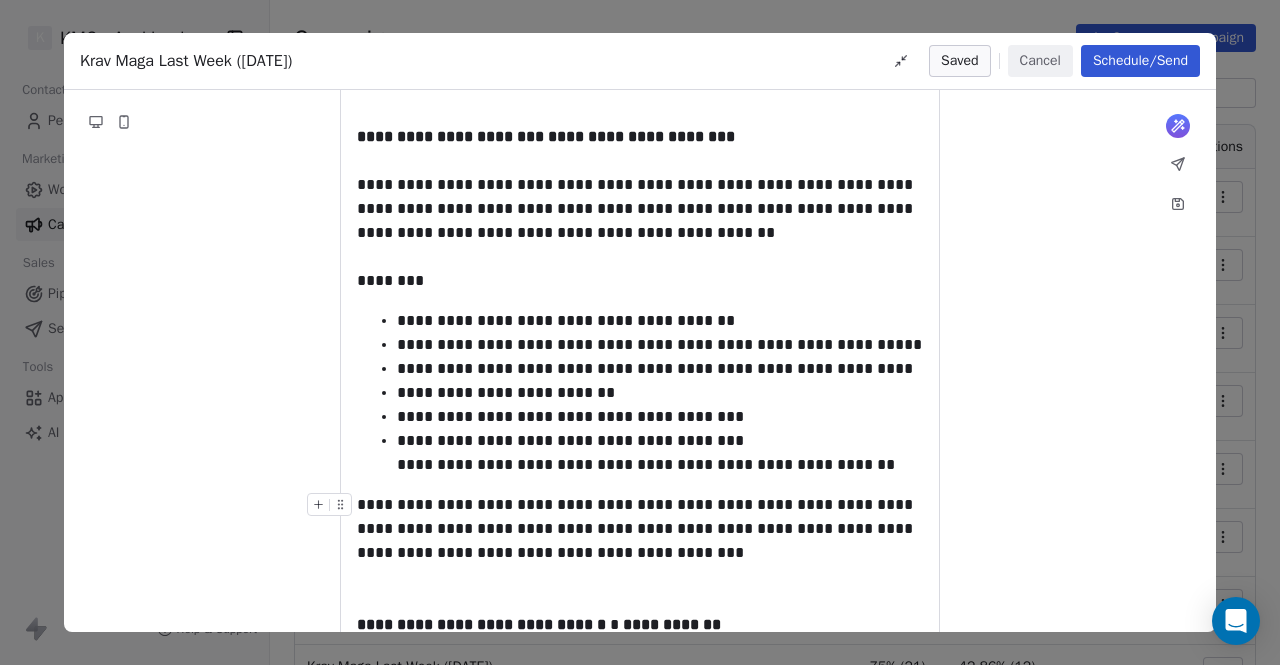 click on "**********" at bounding box center (640, 529) 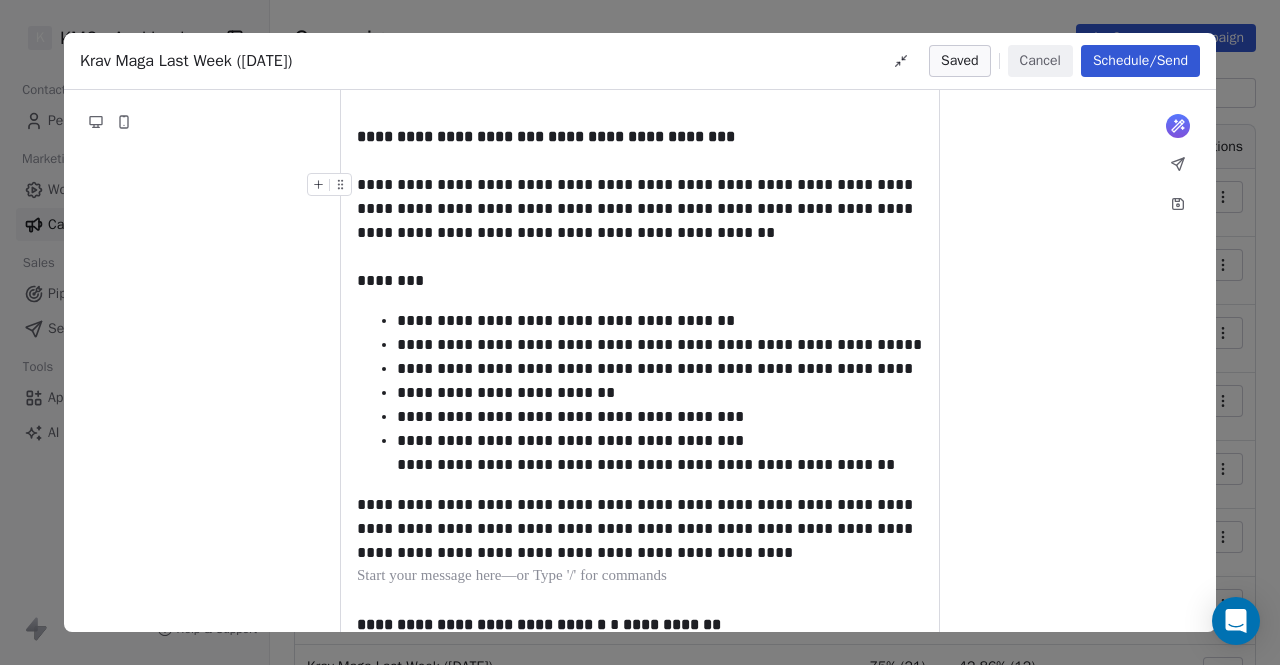 click on "**********" at bounding box center (640, 209) 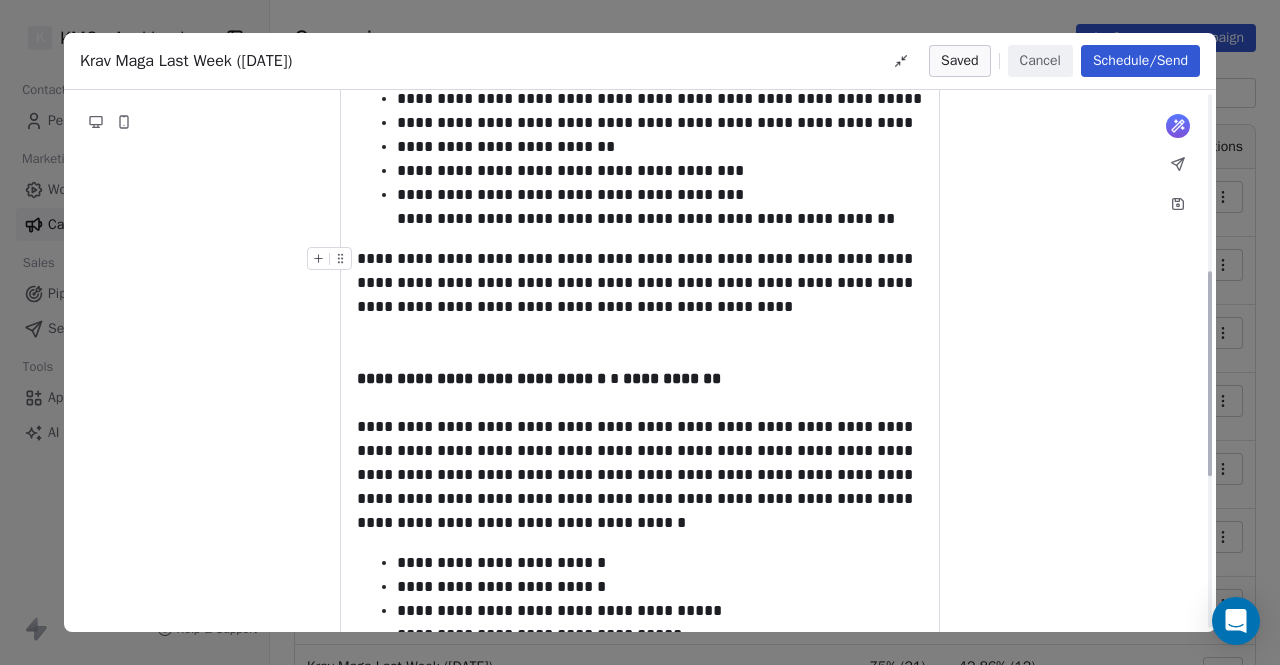 scroll, scrollTop: 500, scrollLeft: 0, axis: vertical 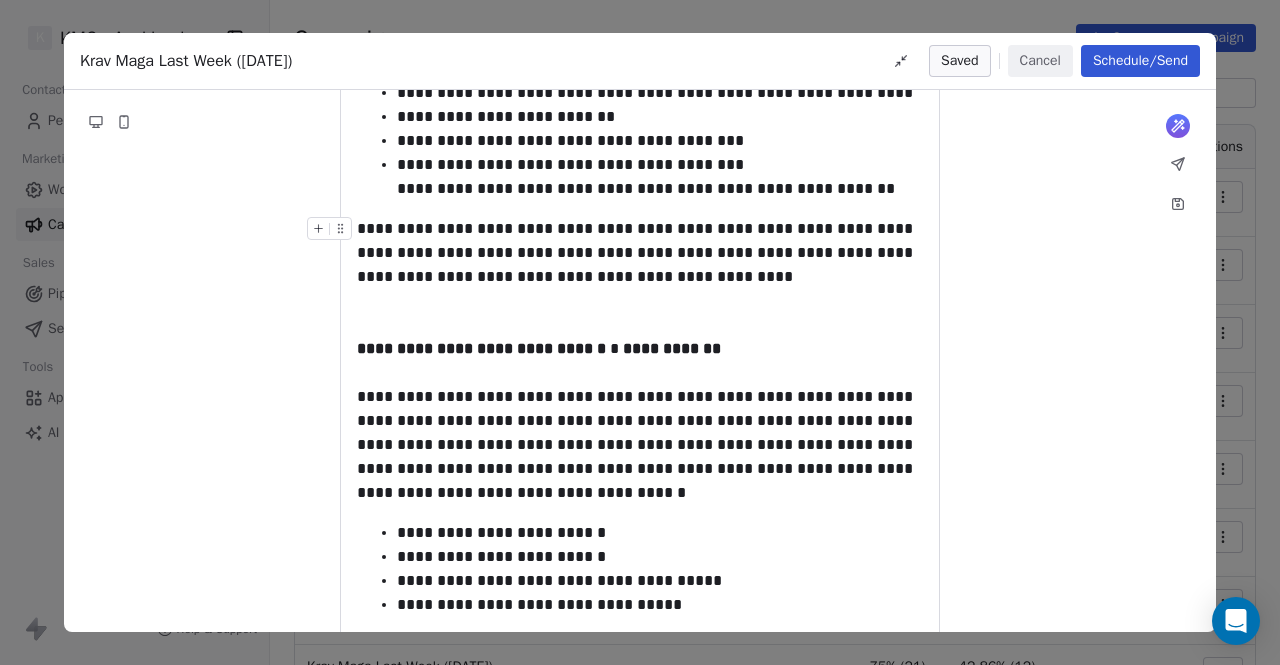 click on "**********" at bounding box center (640, 253) 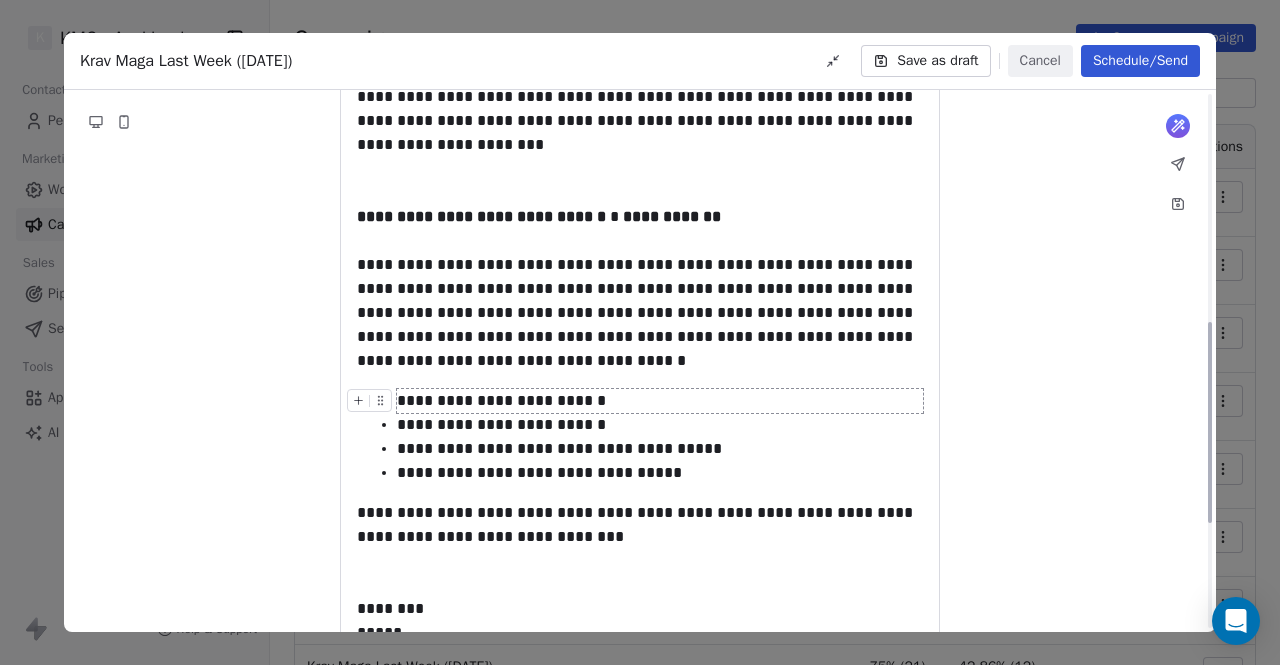 scroll, scrollTop: 700, scrollLeft: 0, axis: vertical 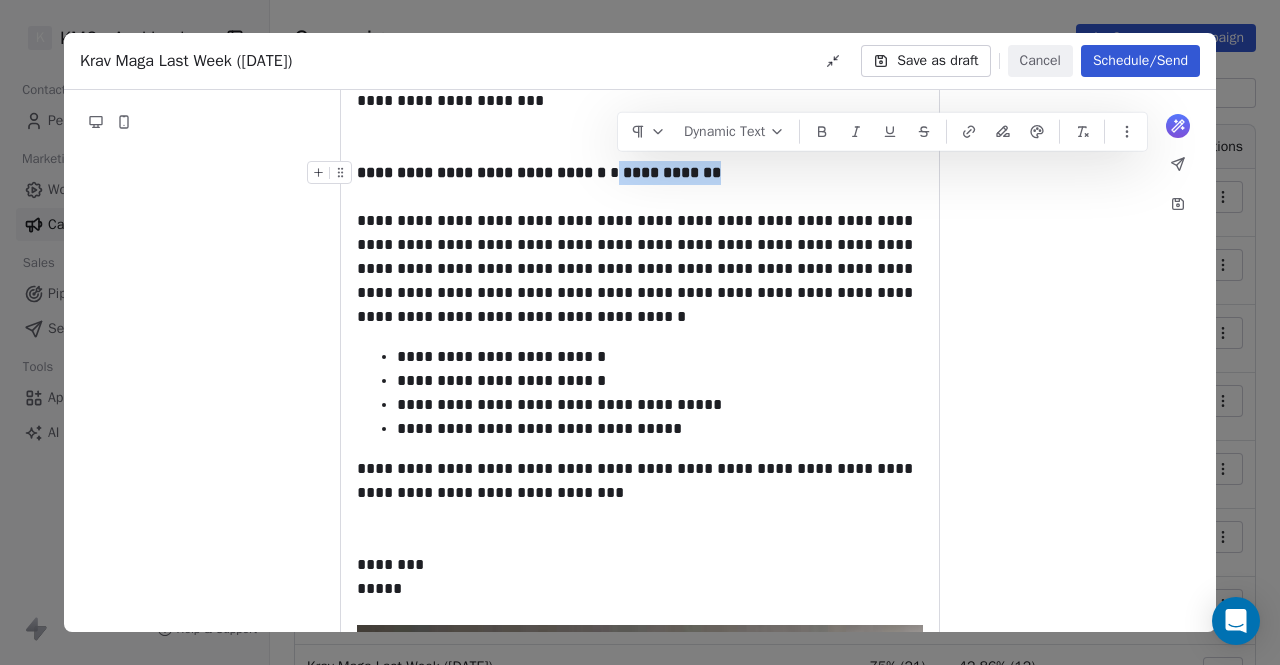 drag, startPoint x: 620, startPoint y: 171, endPoint x: 721, endPoint y: 177, distance: 101.17806 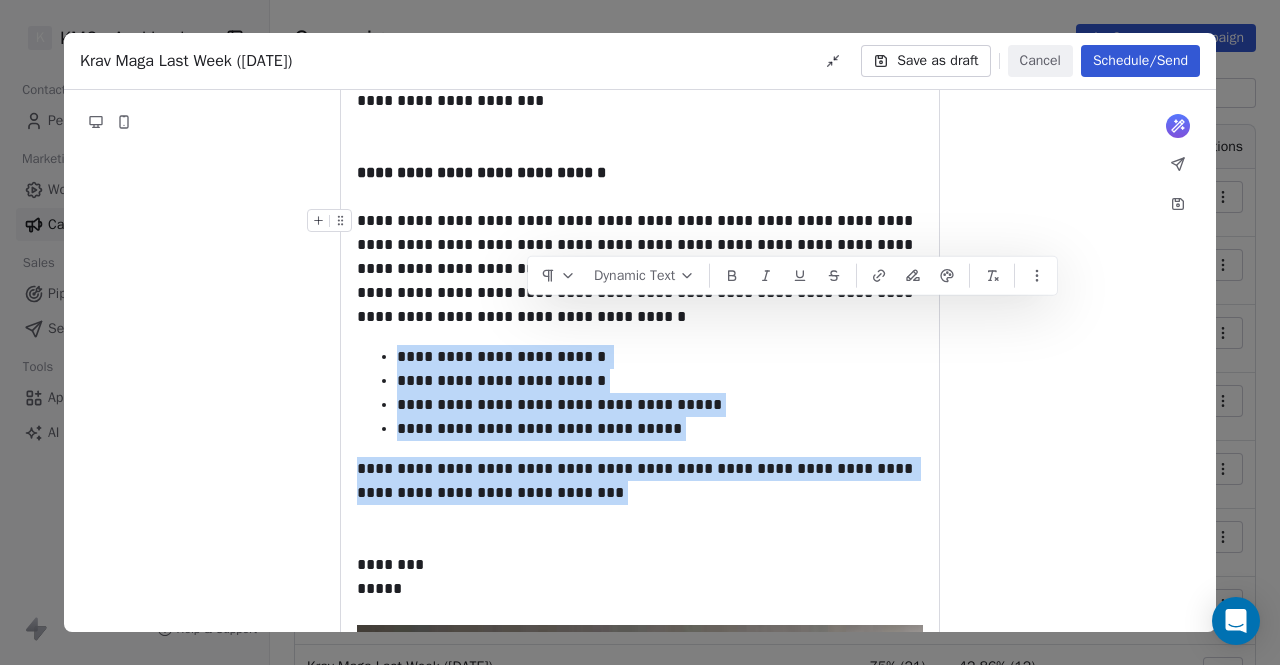 drag, startPoint x: 530, startPoint y: 488, endPoint x: 369, endPoint y: 239, distance: 296.51645 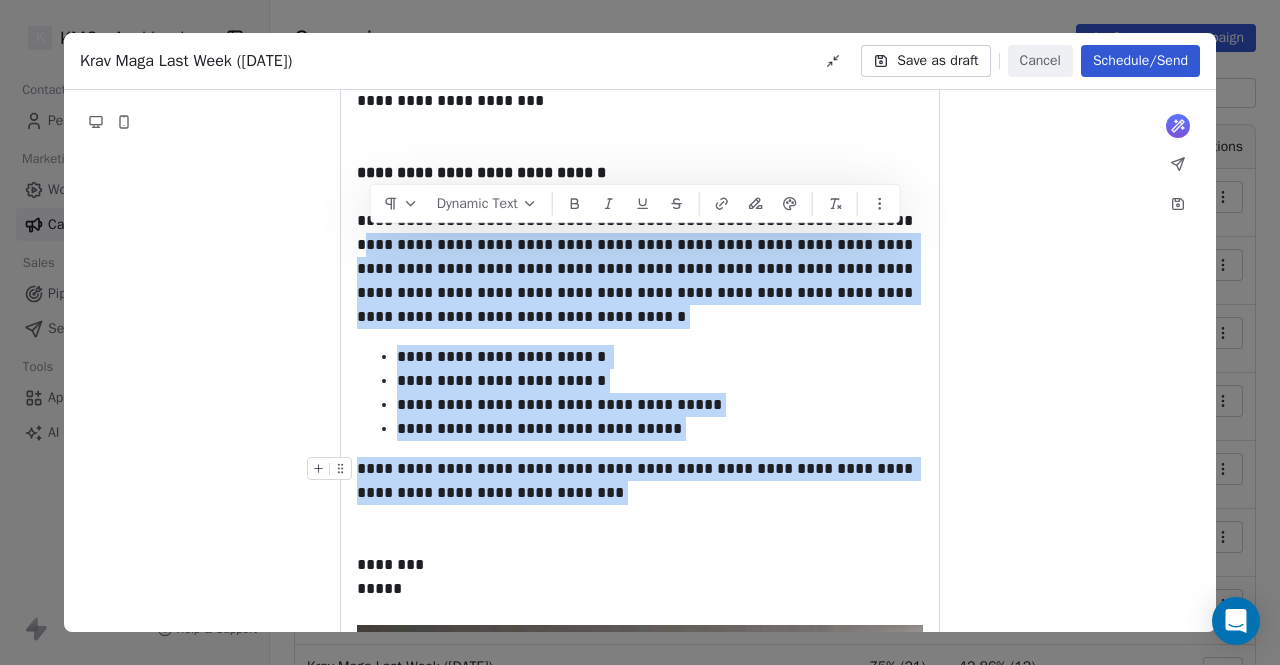 click on "**********" at bounding box center (640, 481) 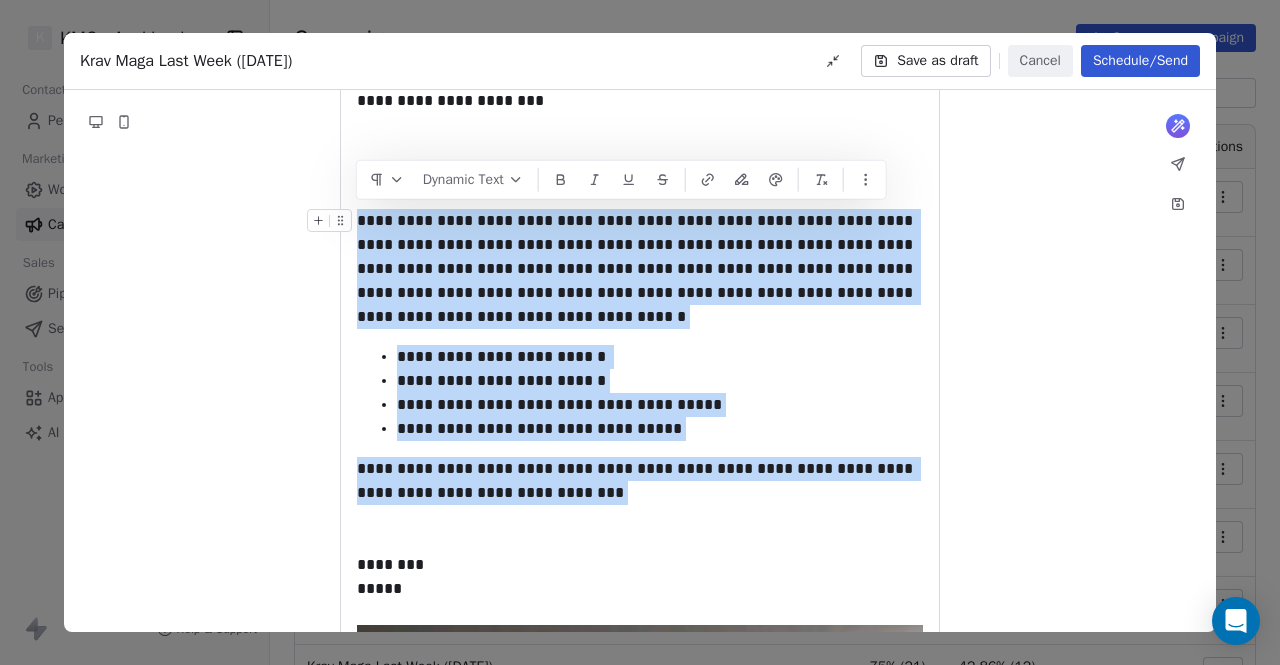 drag, startPoint x: 540, startPoint y: 495, endPoint x: 359, endPoint y: 225, distance: 325.0554 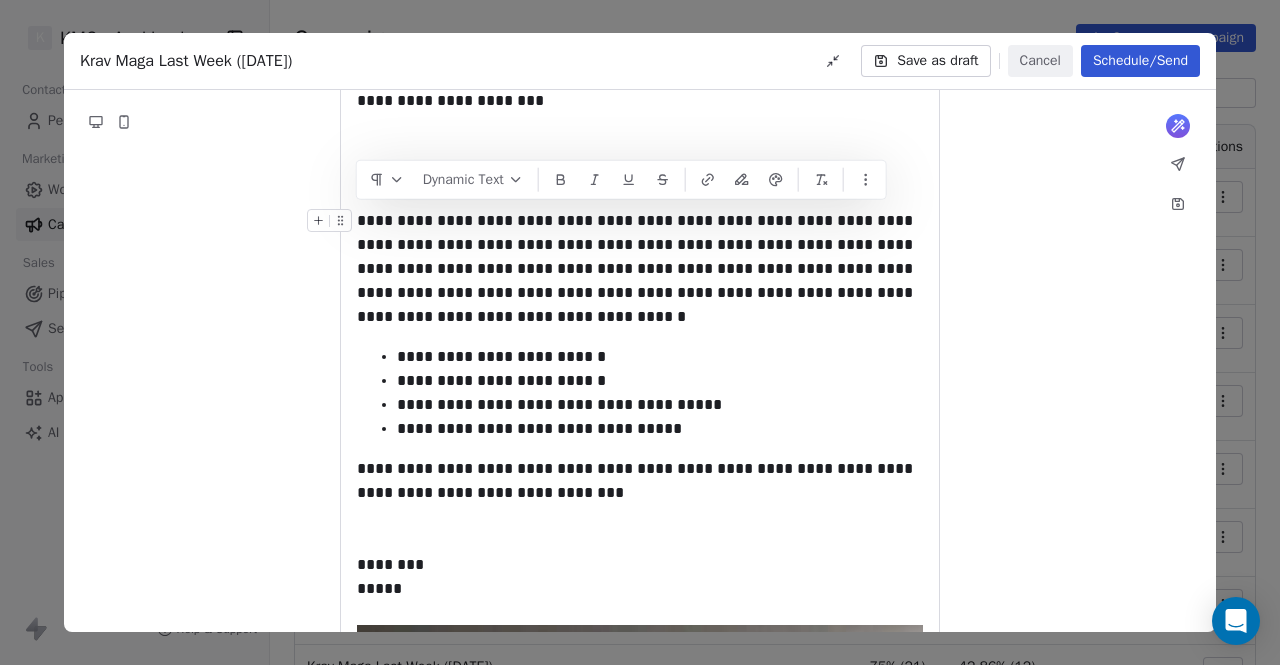 scroll, scrollTop: 625, scrollLeft: 0, axis: vertical 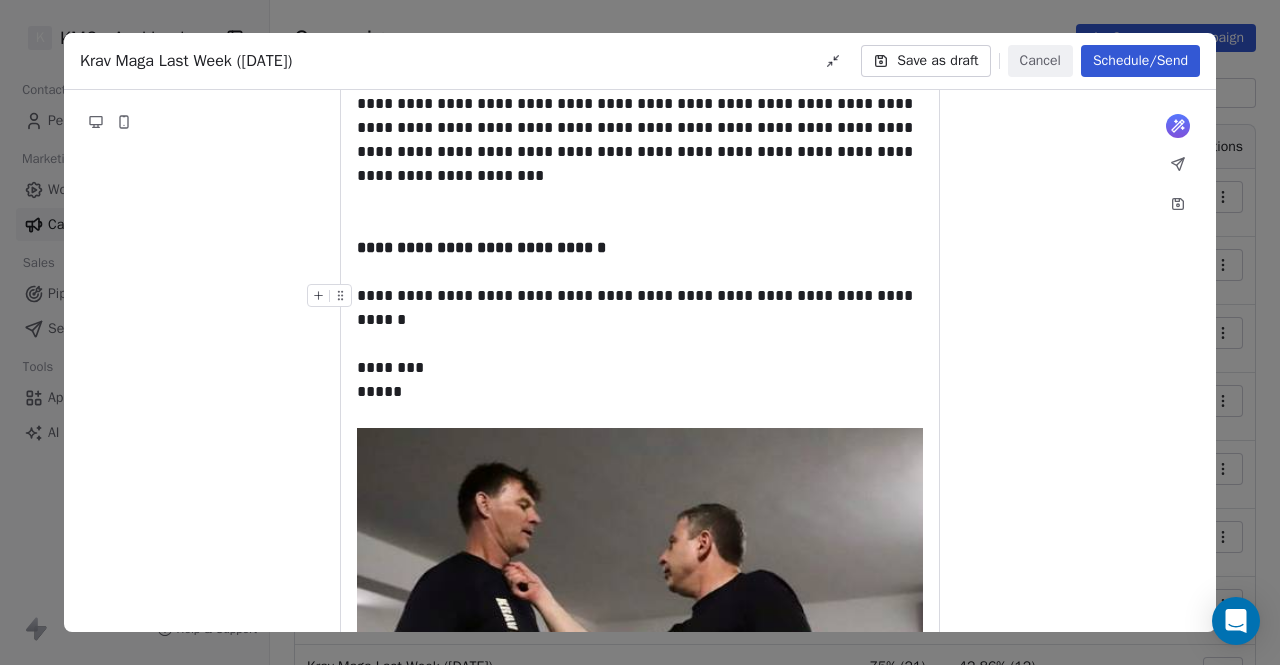 drag, startPoint x: 566, startPoint y: 290, endPoint x: 750, endPoint y: 431, distance: 231.81242 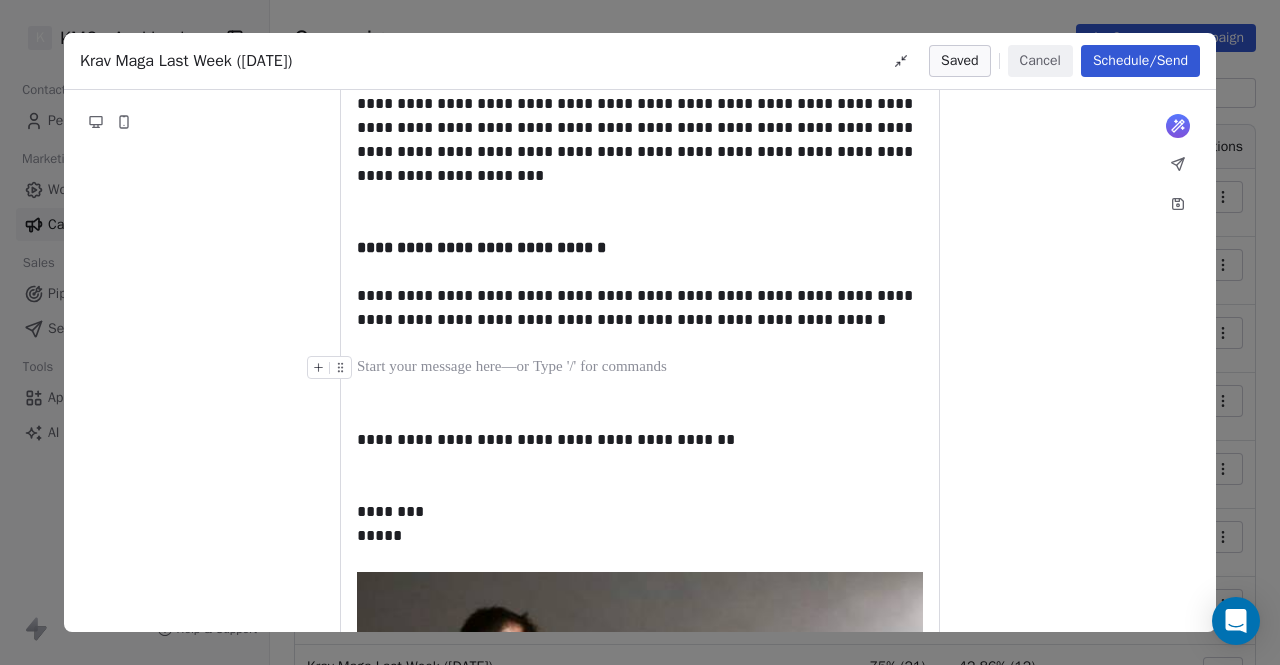 click at bounding box center (640, 368) 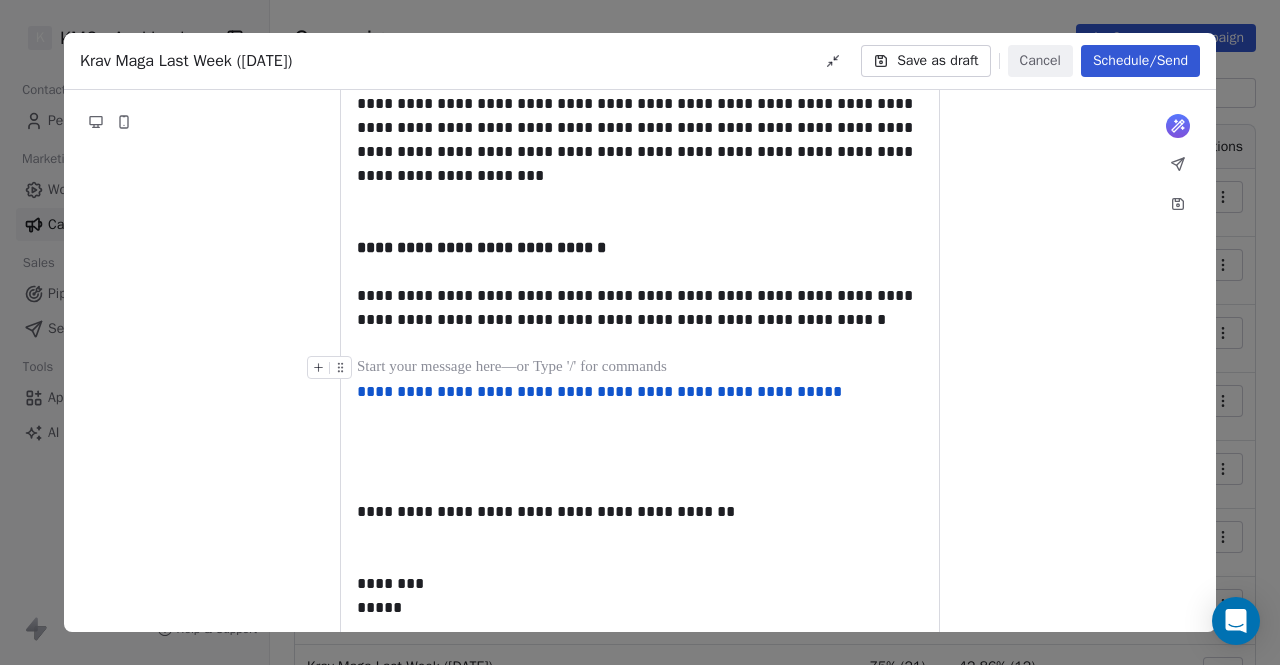 click at bounding box center [640, 368] 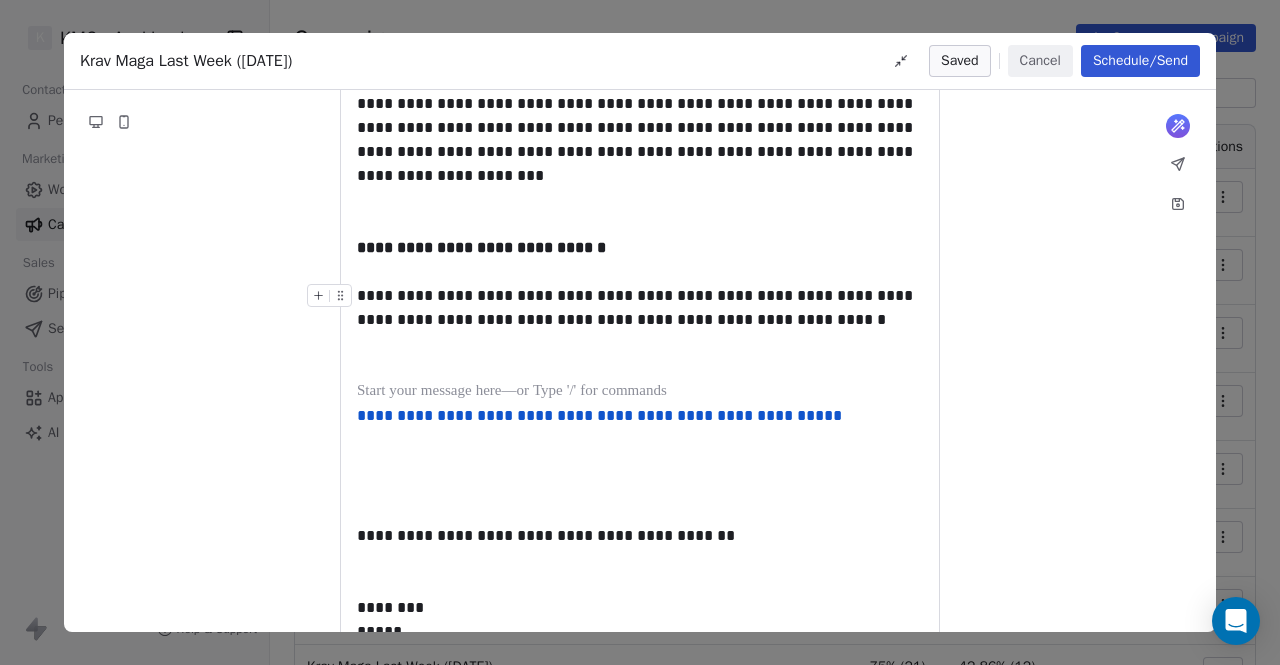 click on "**********" at bounding box center (640, 308) 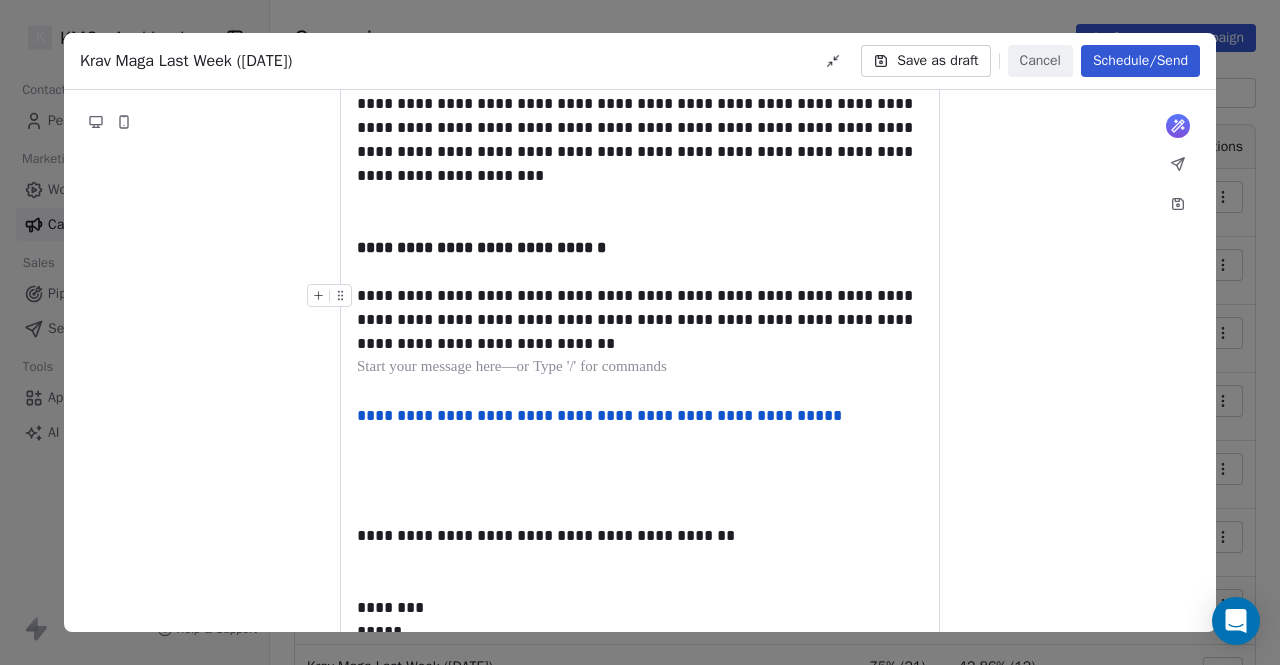 click on "**********" at bounding box center (640, 320) 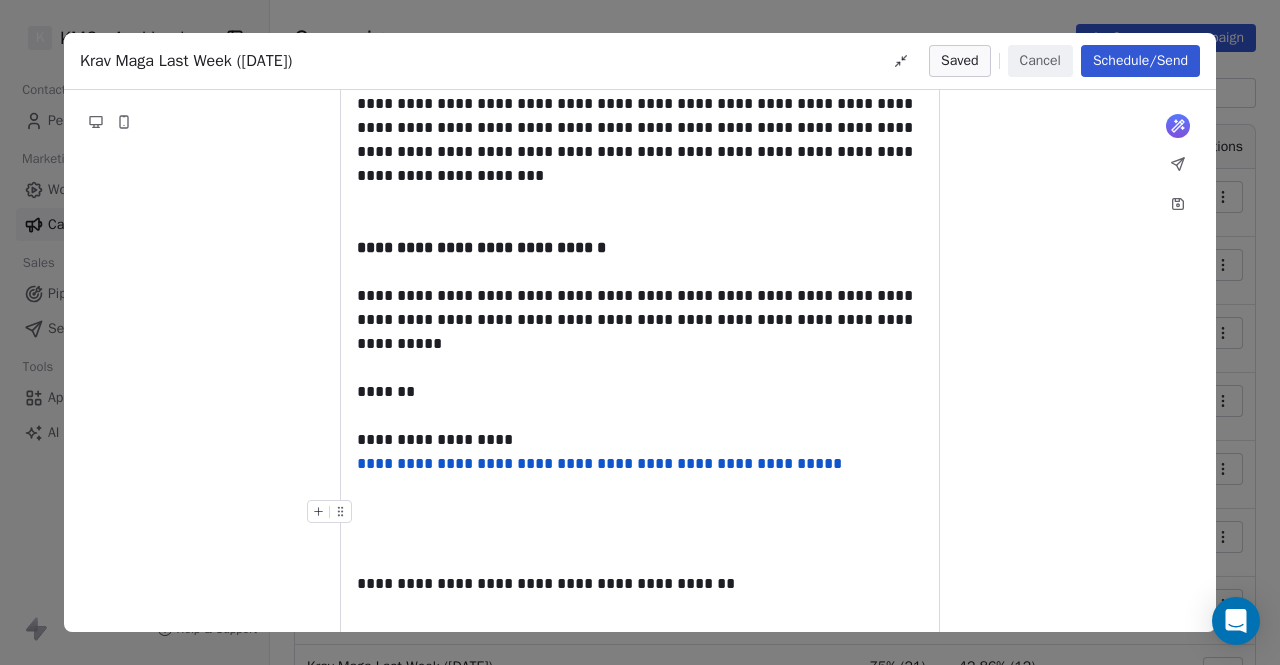 click at bounding box center [640, 512] 